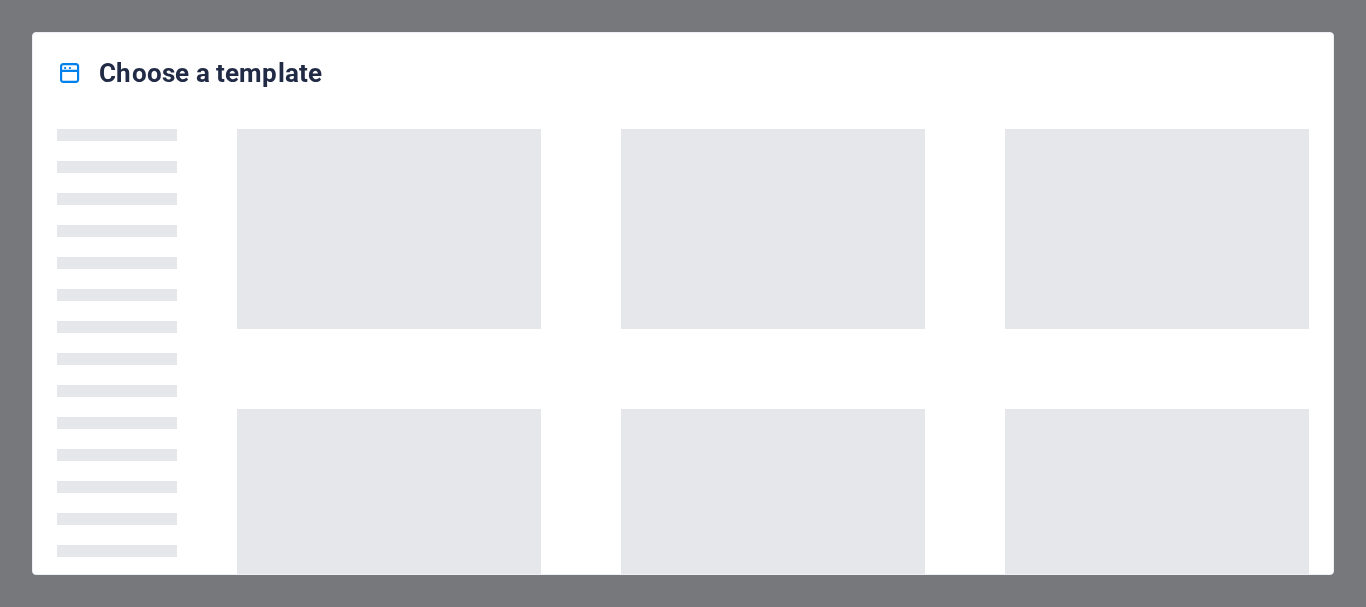 scroll, scrollTop: 0, scrollLeft: 0, axis: both 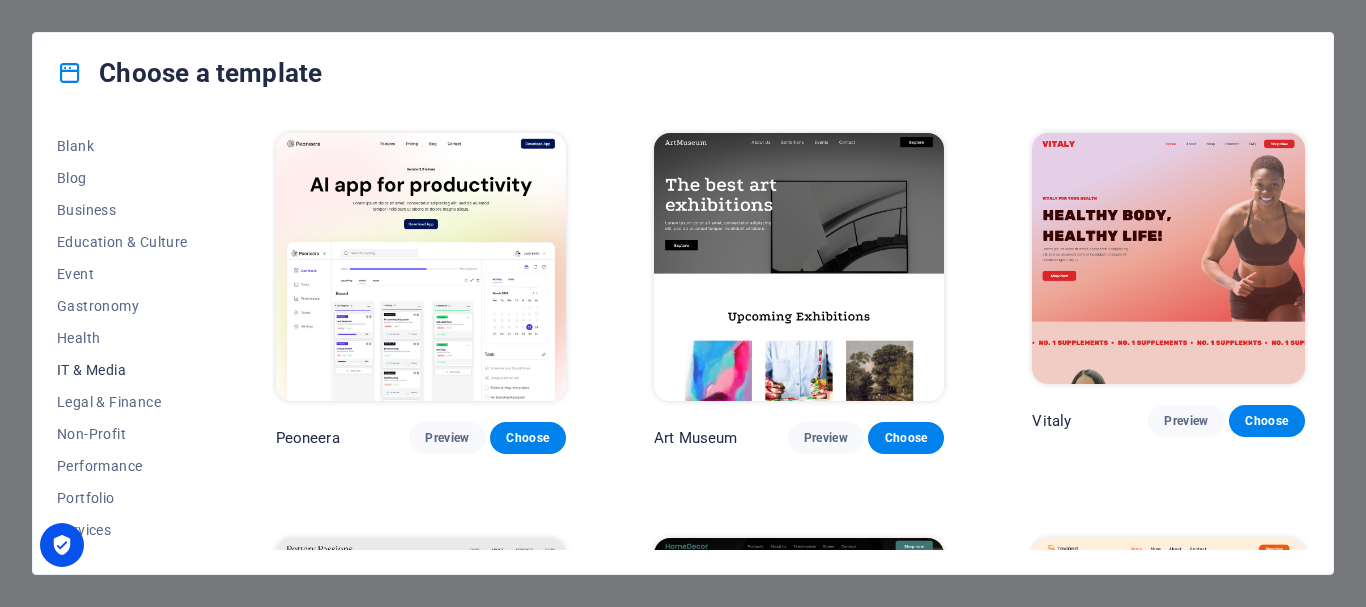 click on "IT & Media" at bounding box center [122, 370] 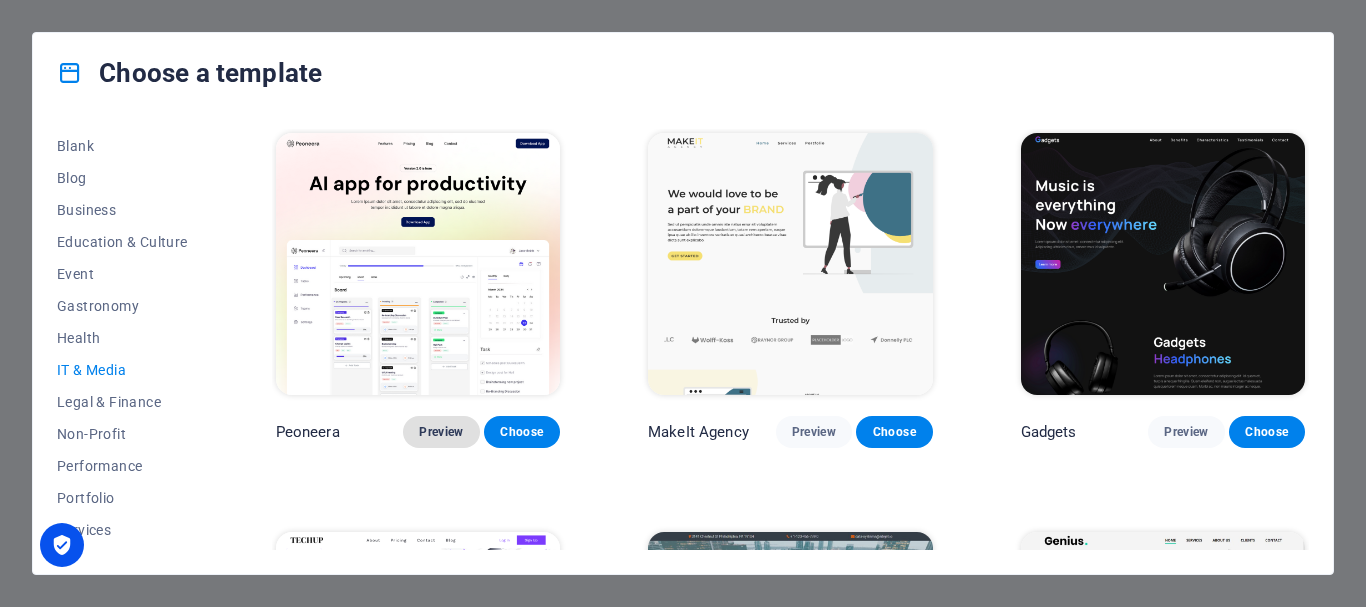 click on "Preview" at bounding box center (441, 432) 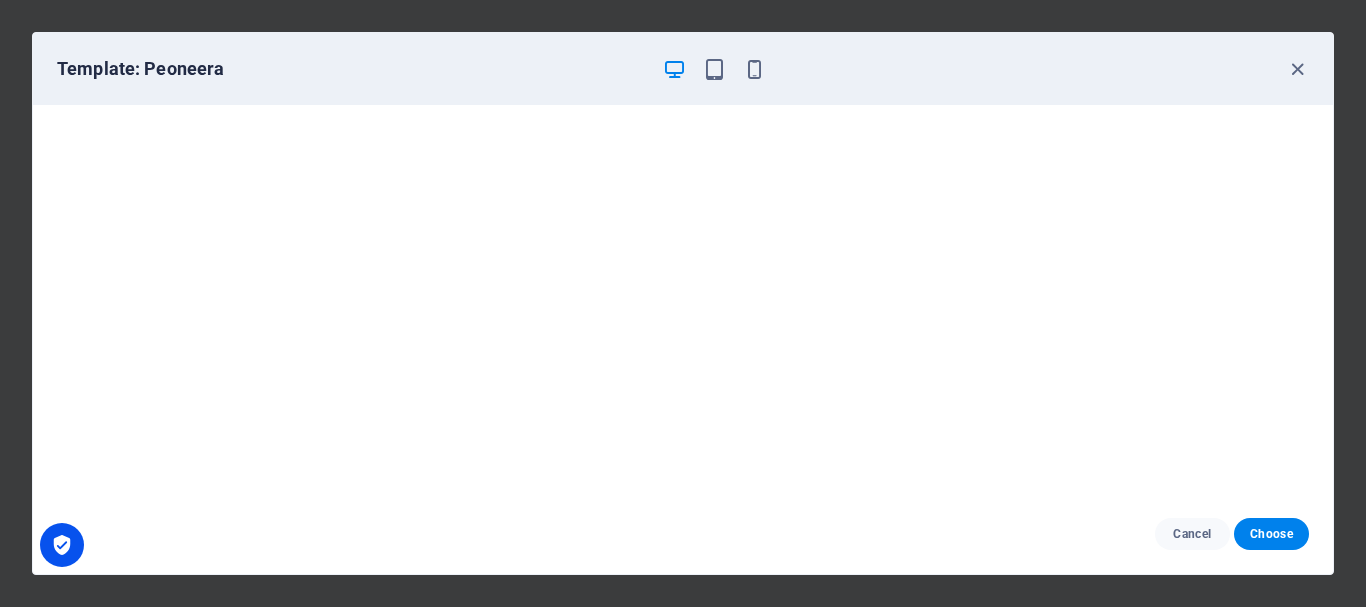 scroll, scrollTop: 0, scrollLeft: 0, axis: both 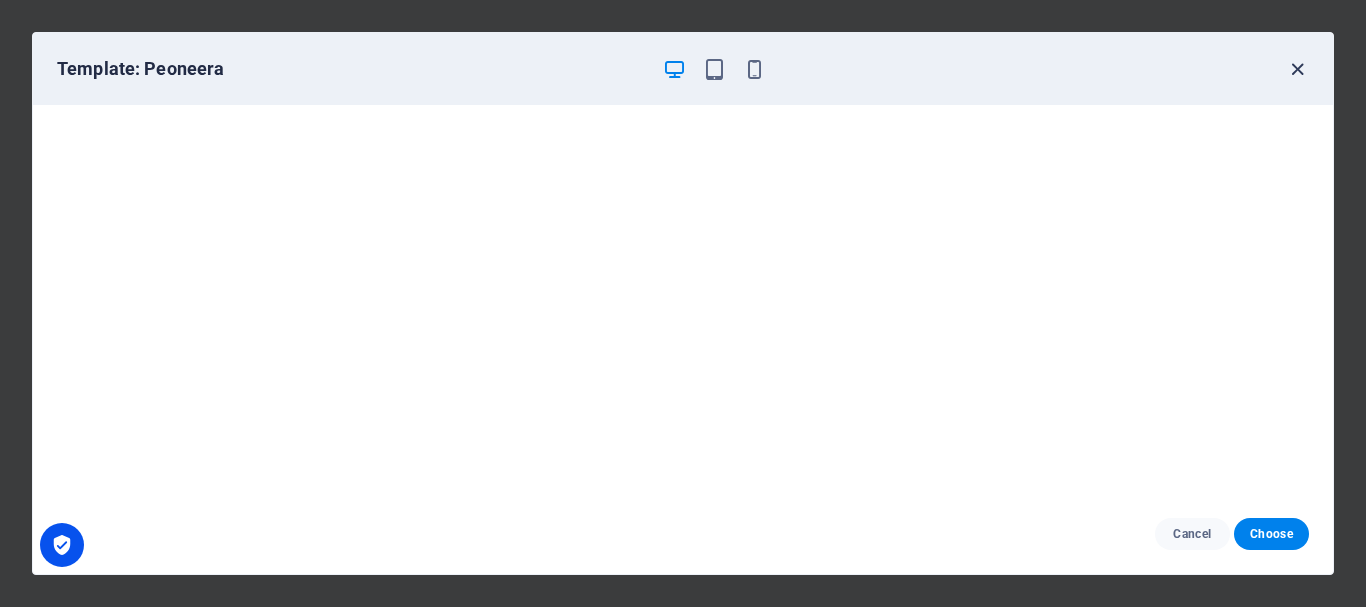 click at bounding box center [1297, 69] 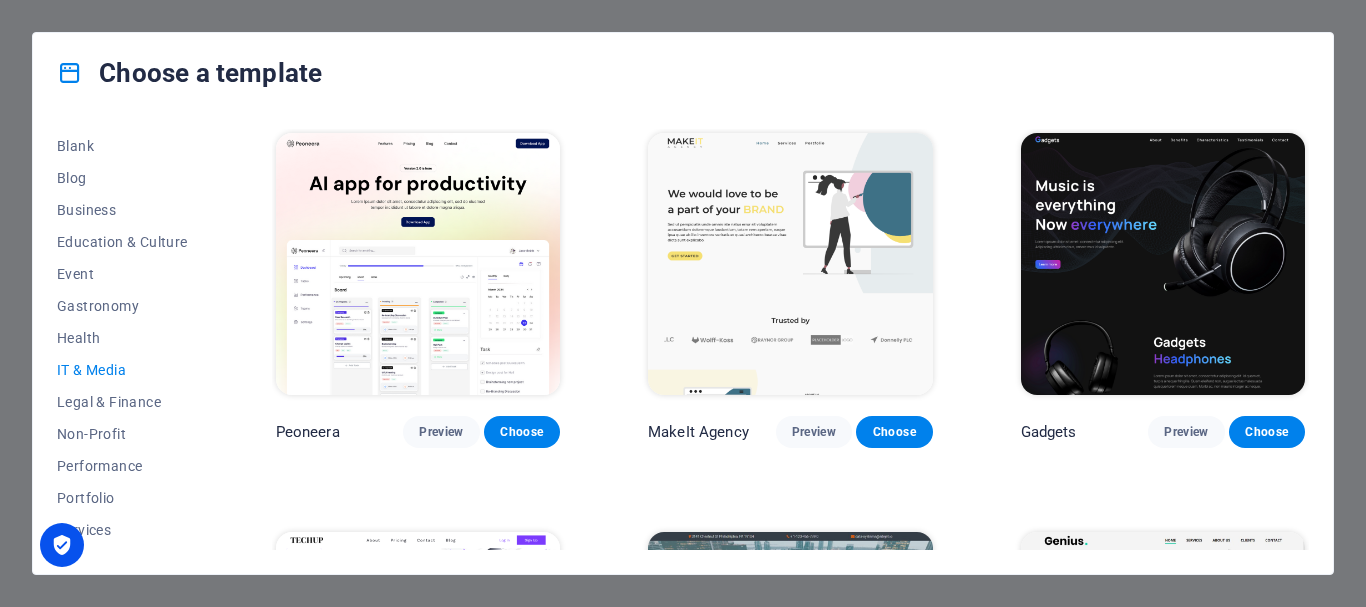 scroll, scrollTop: 500, scrollLeft: 0, axis: vertical 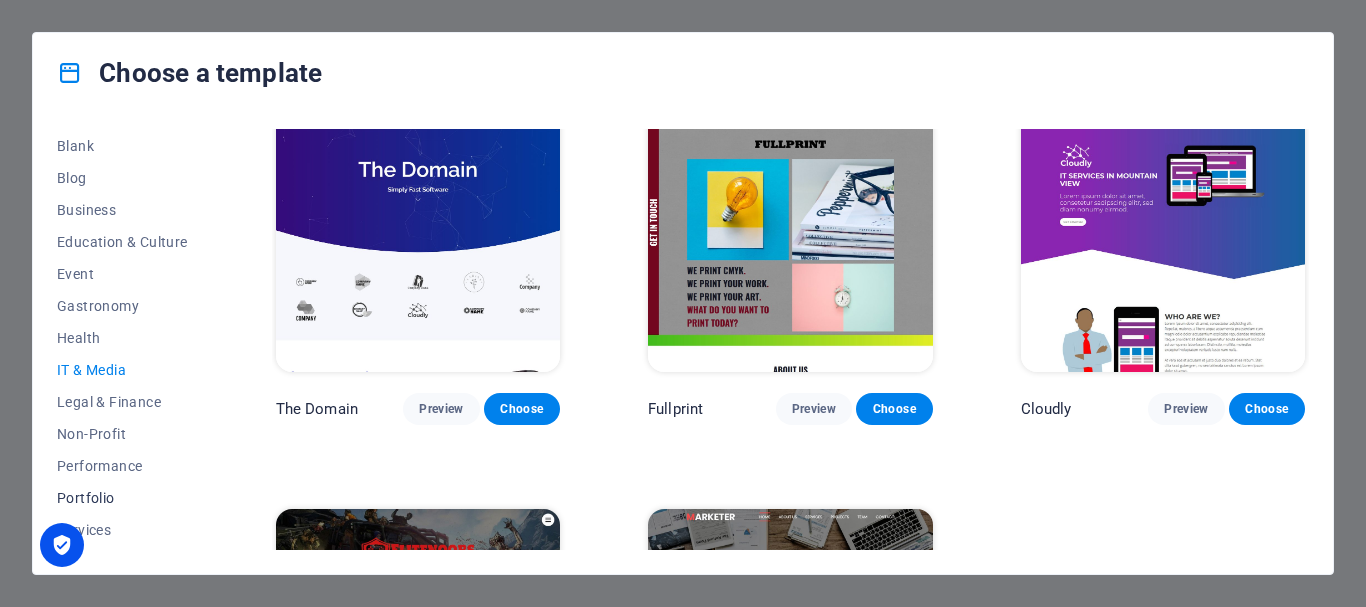 click on "Portfolio" at bounding box center (122, 498) 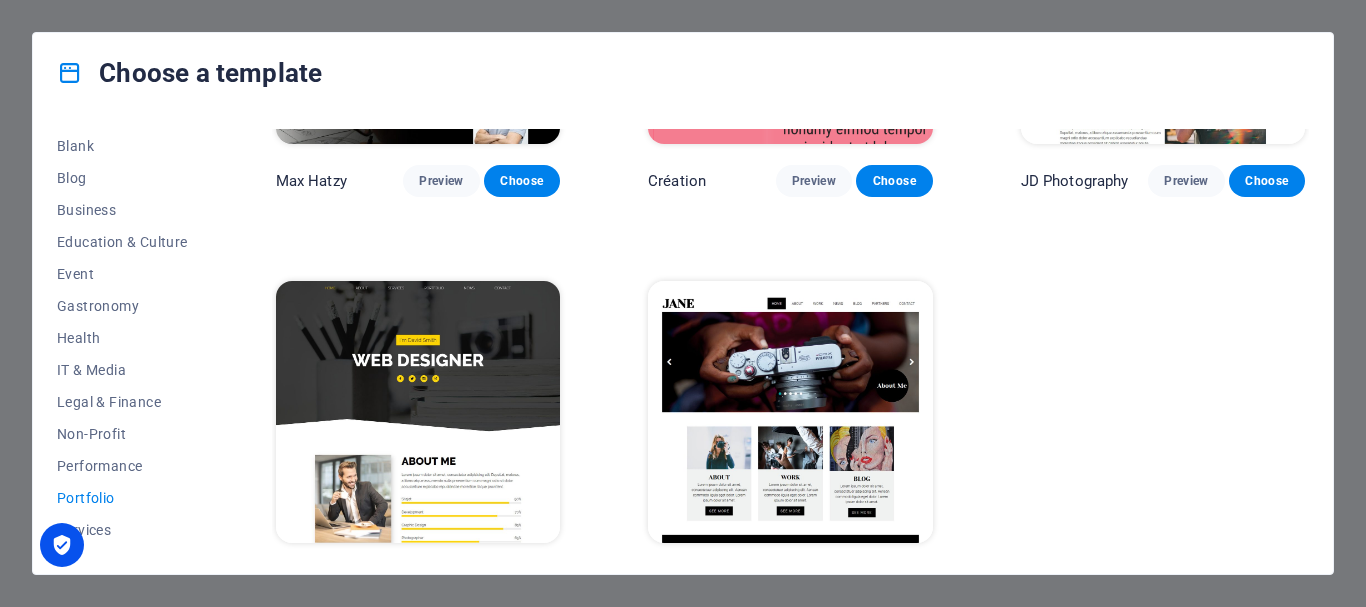 scroll, scrollTop: 697, scrollLeft: 0, axis: vertical 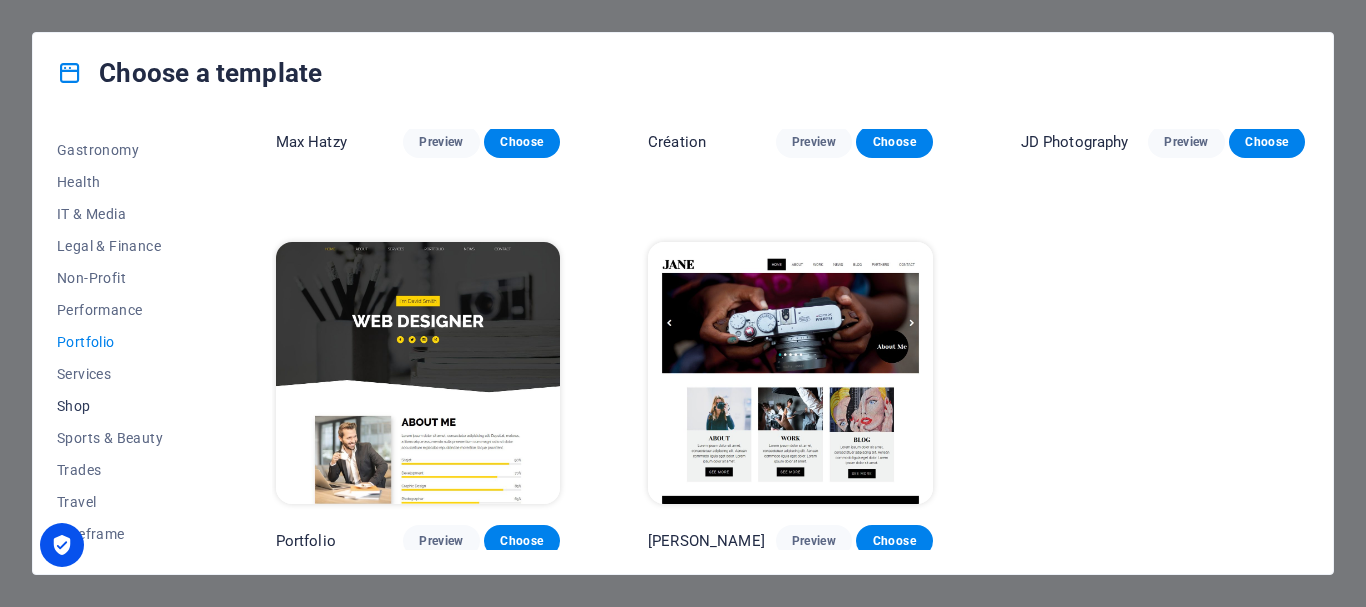 click on "Shop" at bounding box center [122, 406] 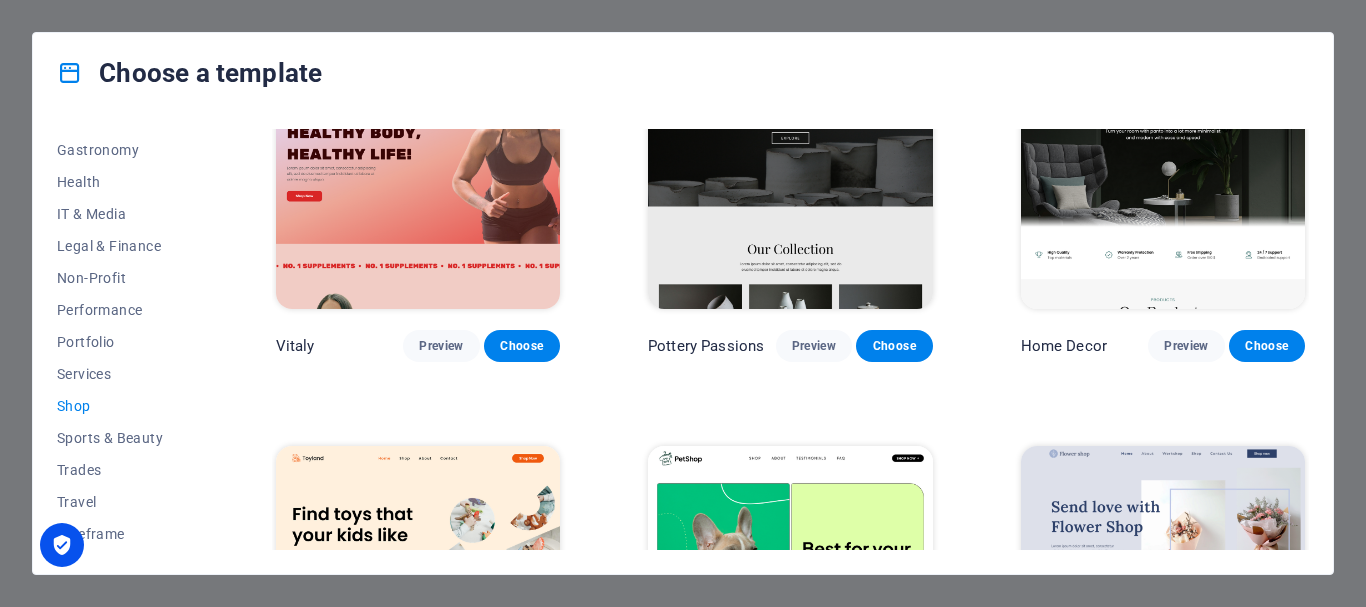 scroll, scrollTop: 0, scrollLeft: 0, axis: both 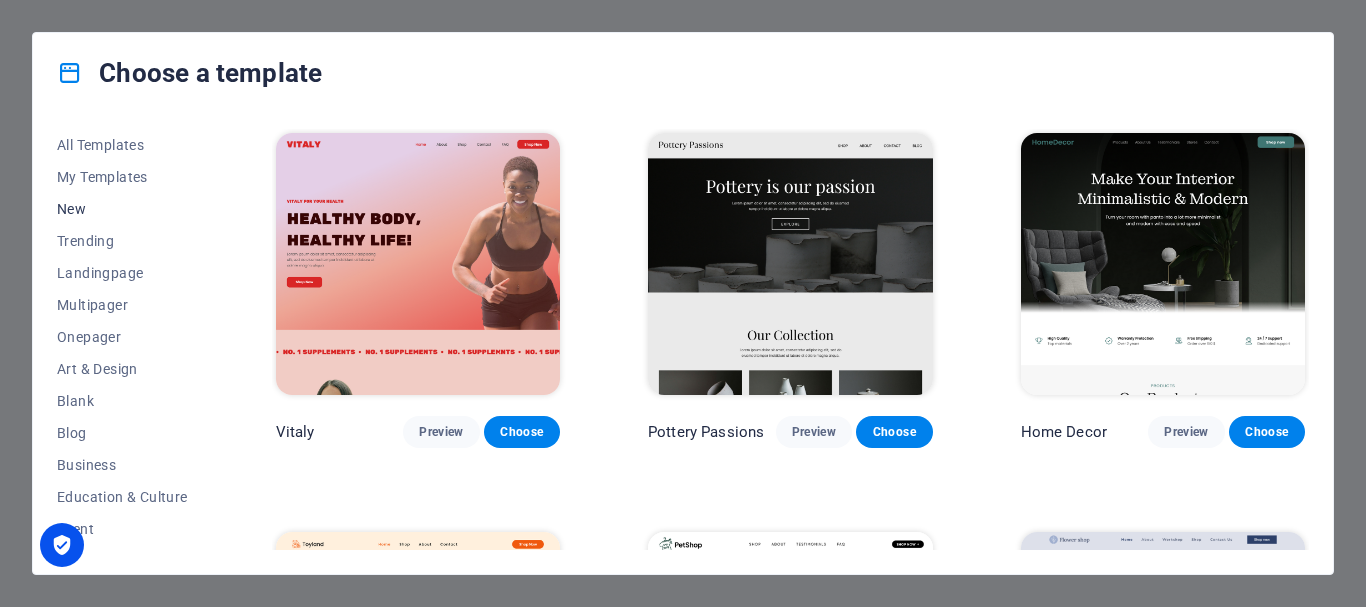 click on "New" at bounding box center [122, 209] 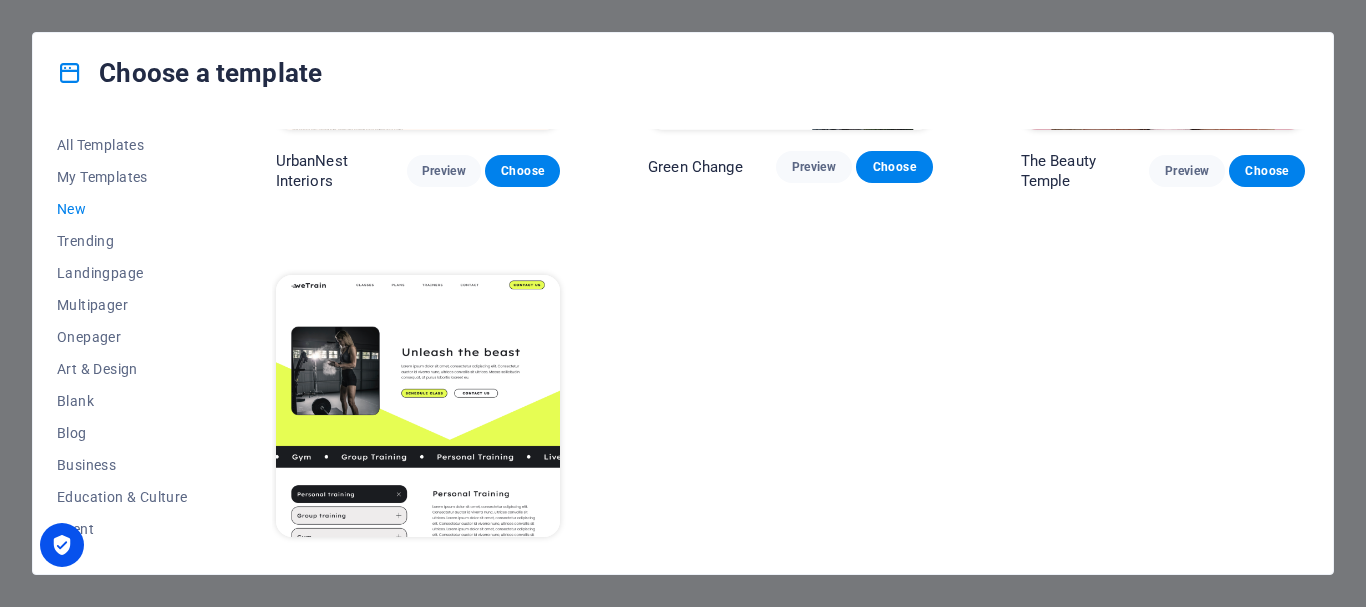 scroll, scrollTop: 2682, scrollLeft: 0, axis: vertical 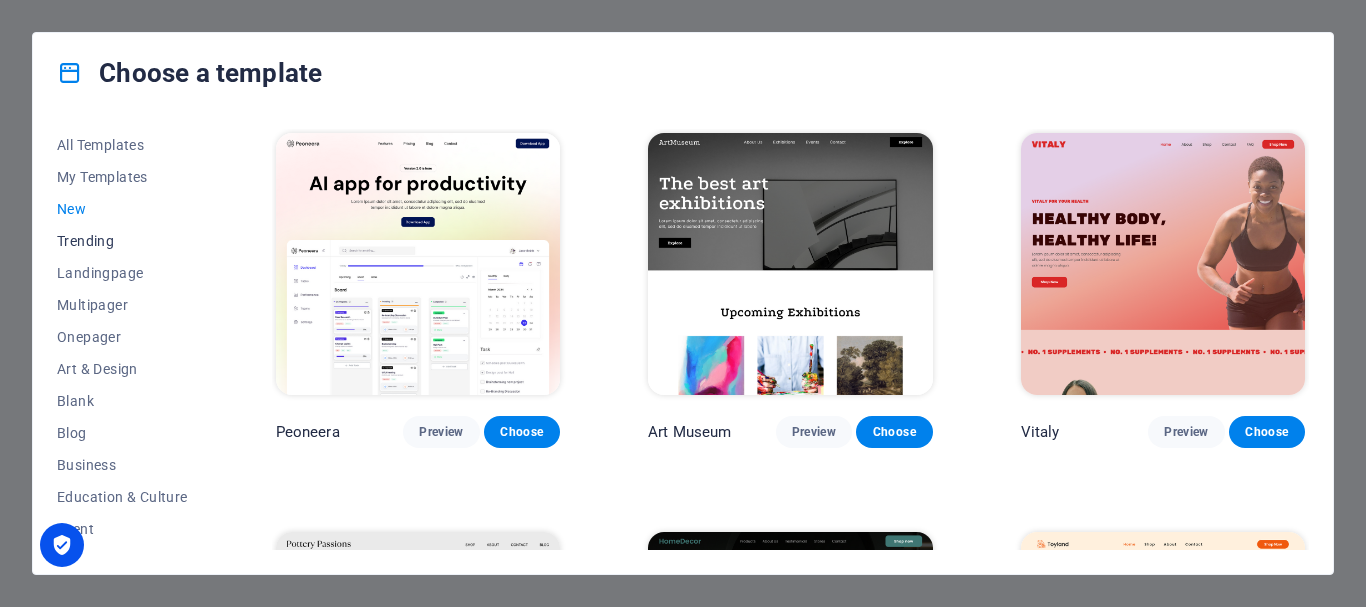 click on "Trending" at bounding box center (122, 241) 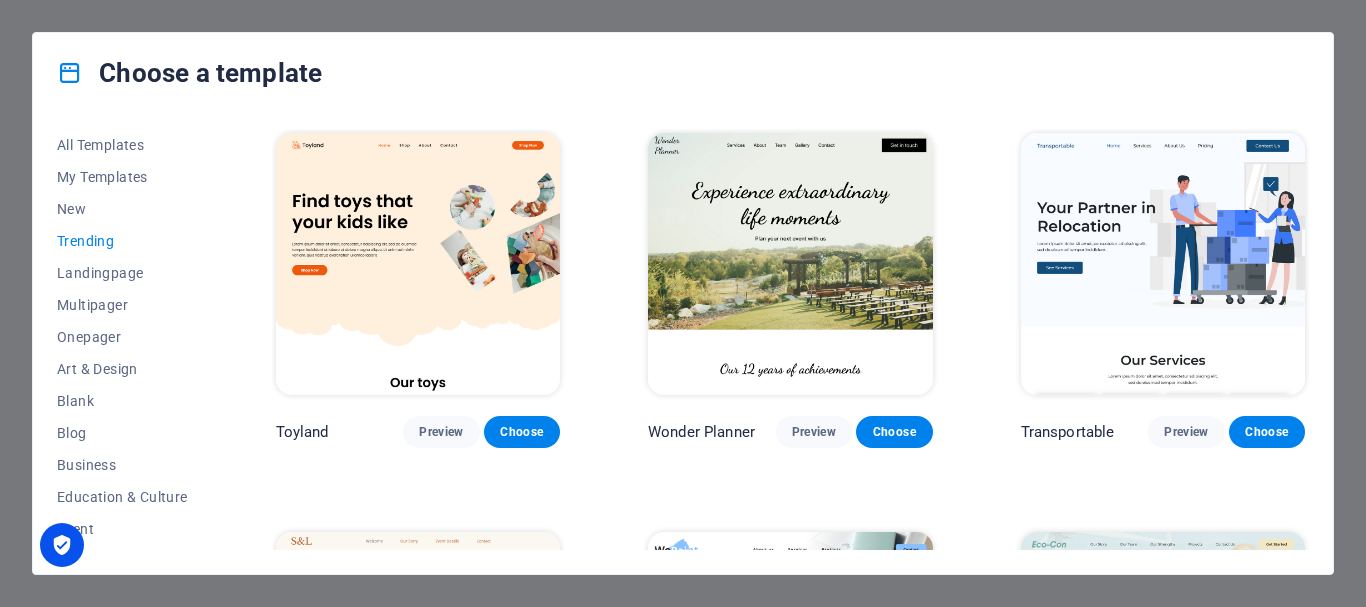 drag, startPoint x: 1309, startPoint y: 181, endPoint x: 1306, endPoint y: 191, distance: 10.440307 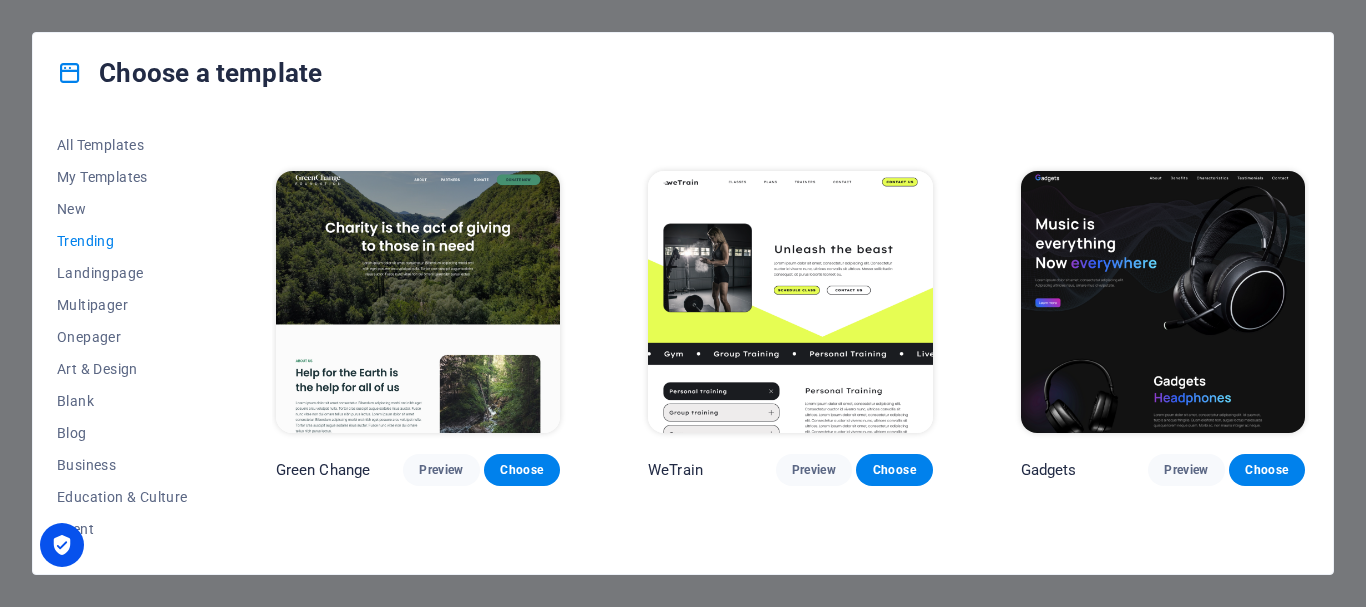 scroll, scrollTop: 1475, scrollLeft: 0, axis: vertical 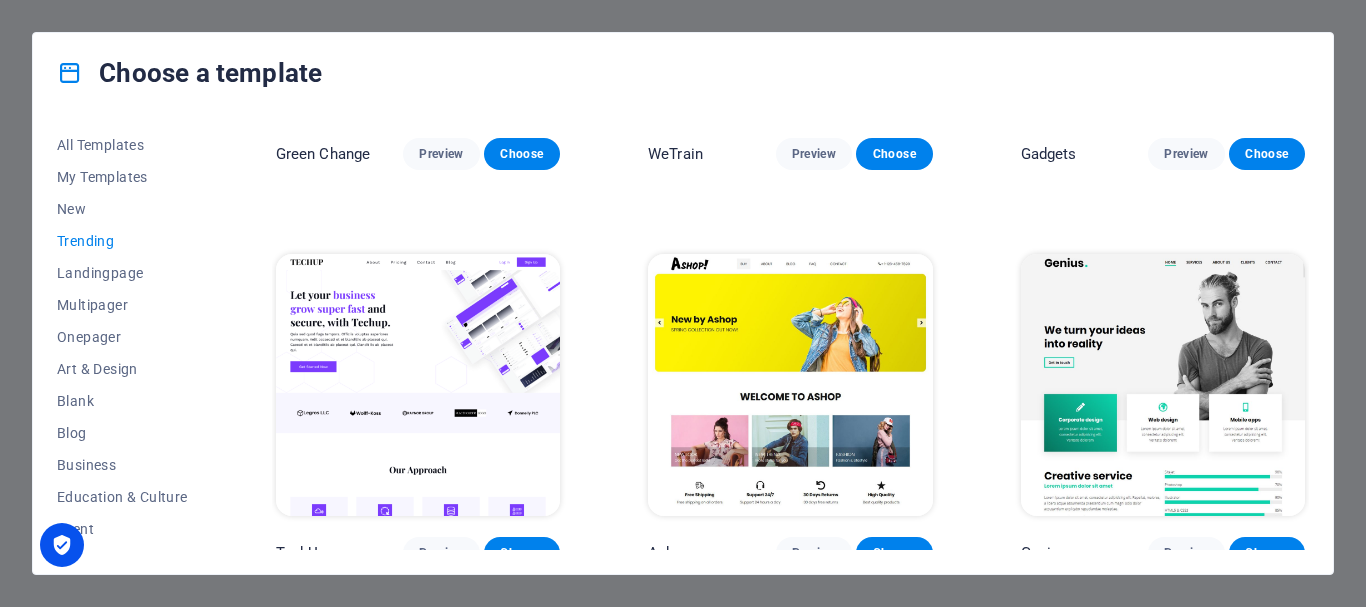 drag, startPoint x: 1313, startPoint y: 461, endPoint x: 1313, endPoint y: 484, distance: 23 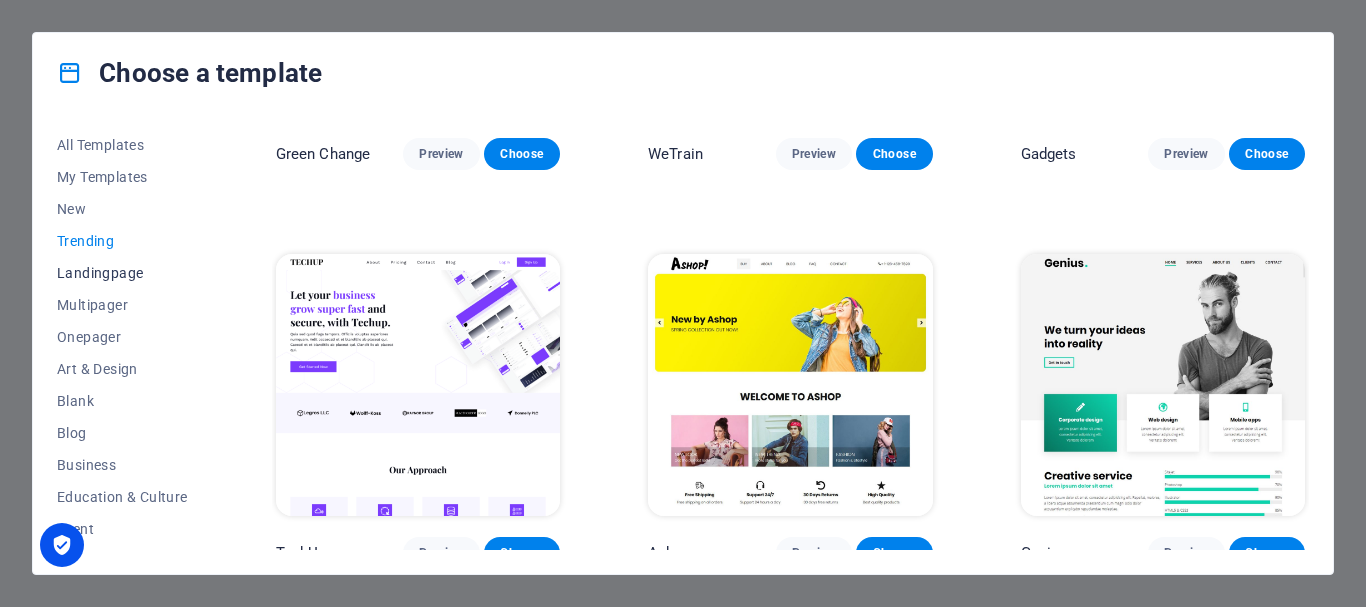 click on "Landingpage" at bounding box center [122, 273] 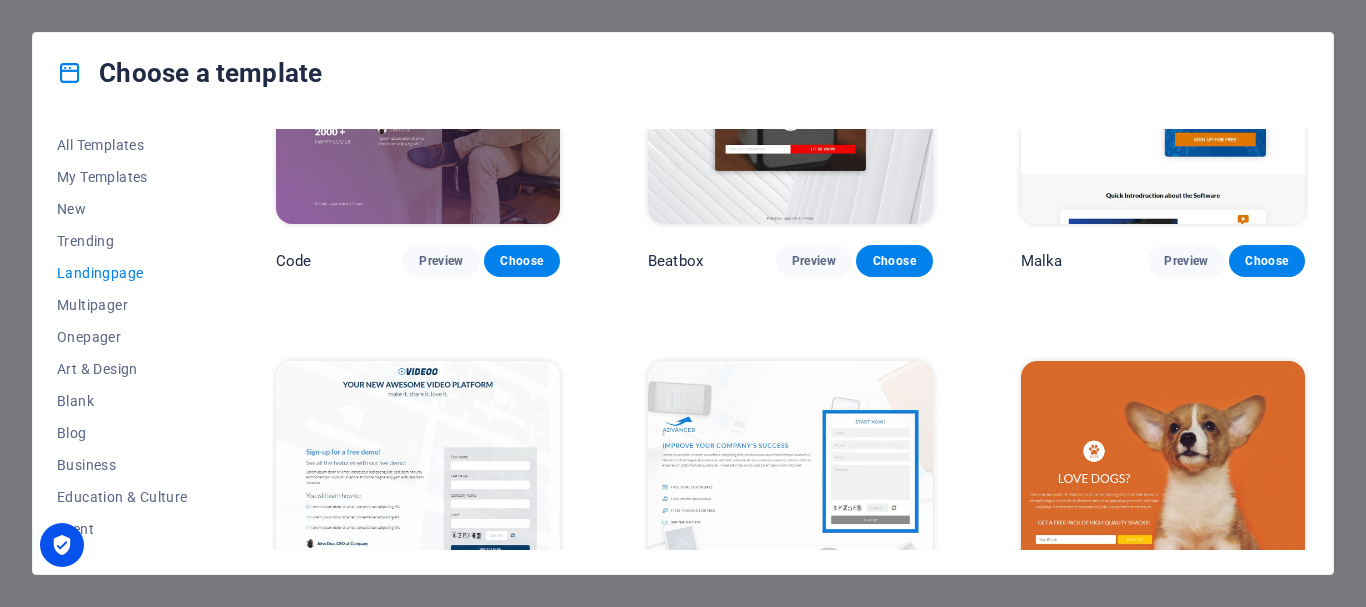 scroll, scrollTop: 0, scrollLeft: 0, axis: both 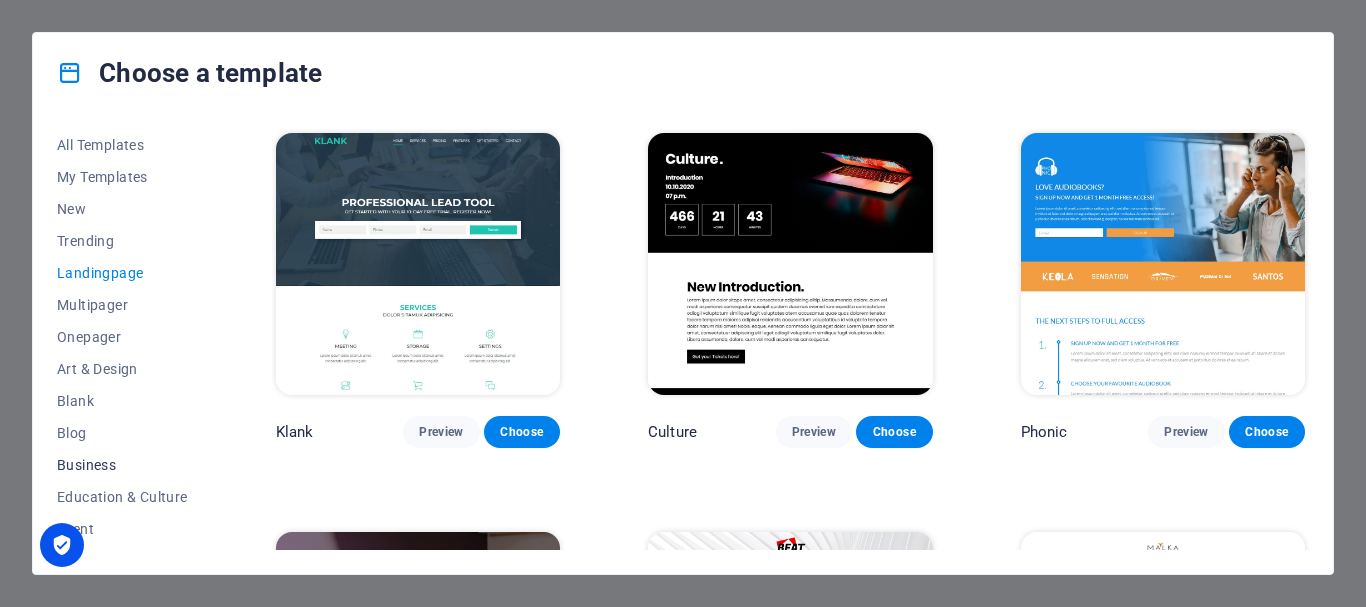 click on "Business" at bounding box center (122, 465) 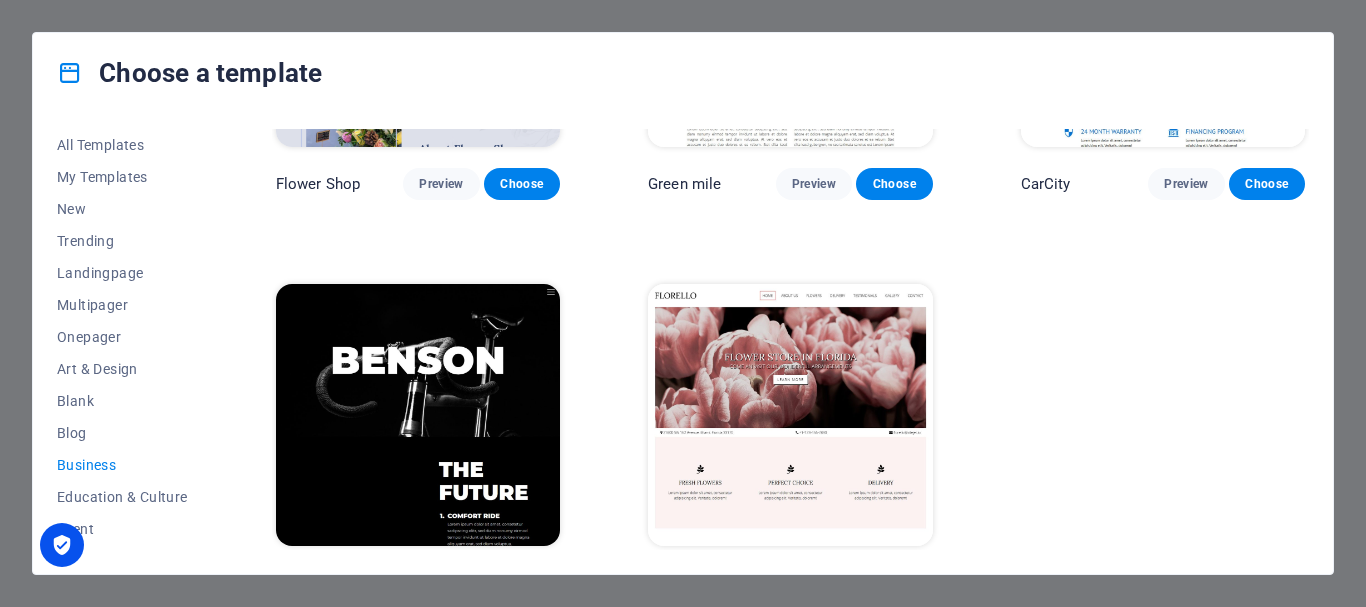 scroll, scrollTop: 689, scrollLeft: 0, axis: vertical 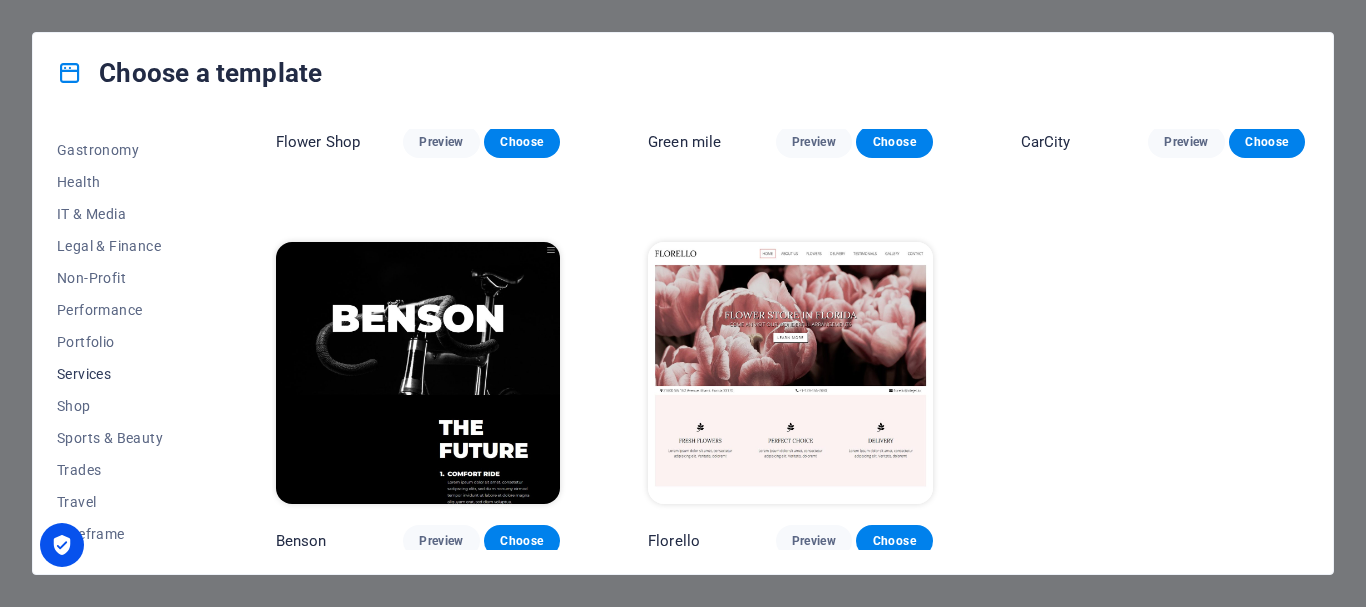 click on "Services" at bounding box center (122, 374) 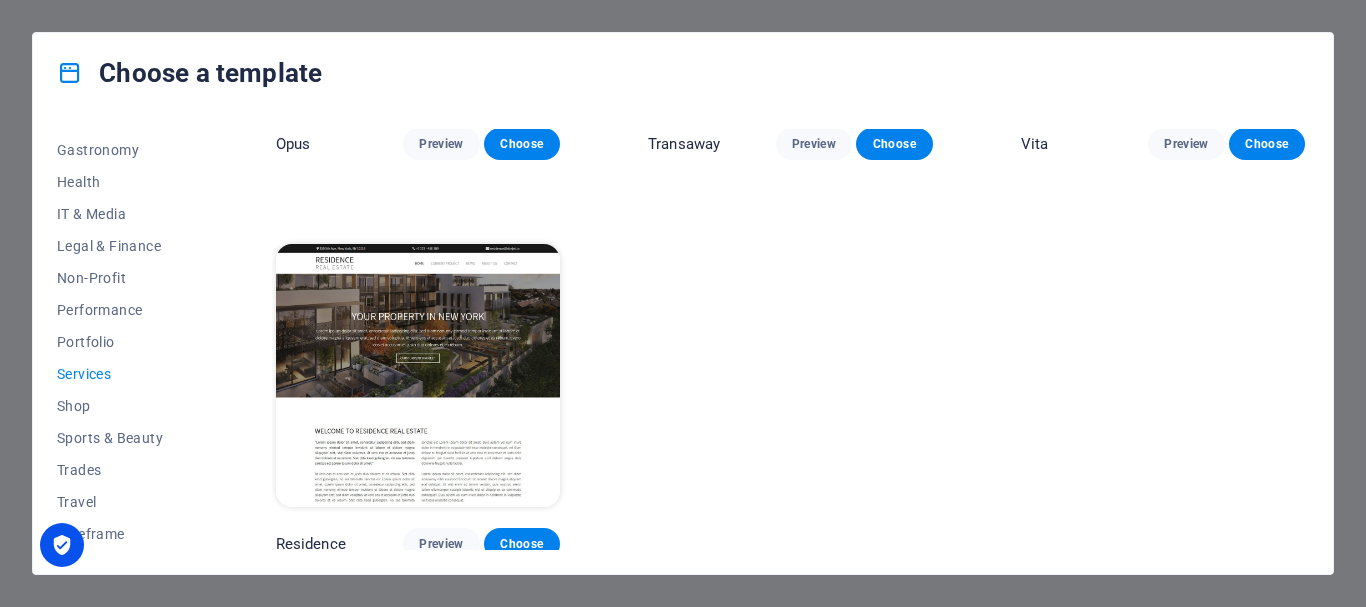scroll, scrollTop: 2293, scrollLeft: 0, axis: vertical 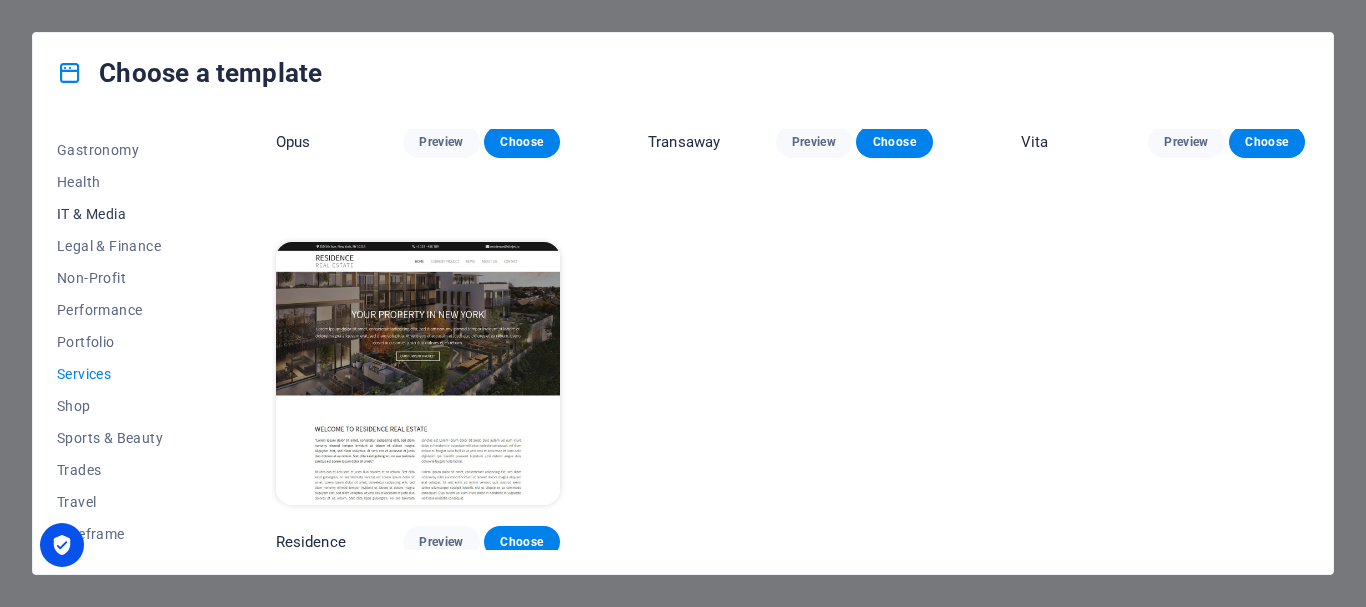 click on "IT & Media" at bounding box center [122, 214] 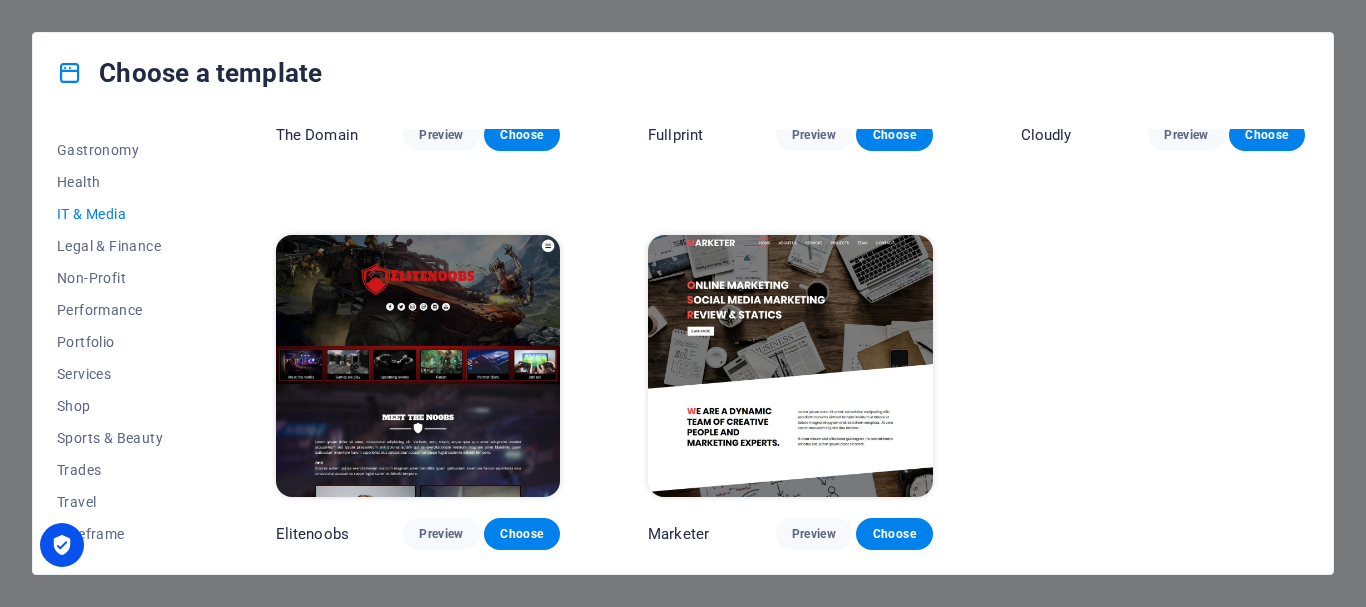 scroll, scrollTop: 1086, scrollLeft: 0, axis: vertical 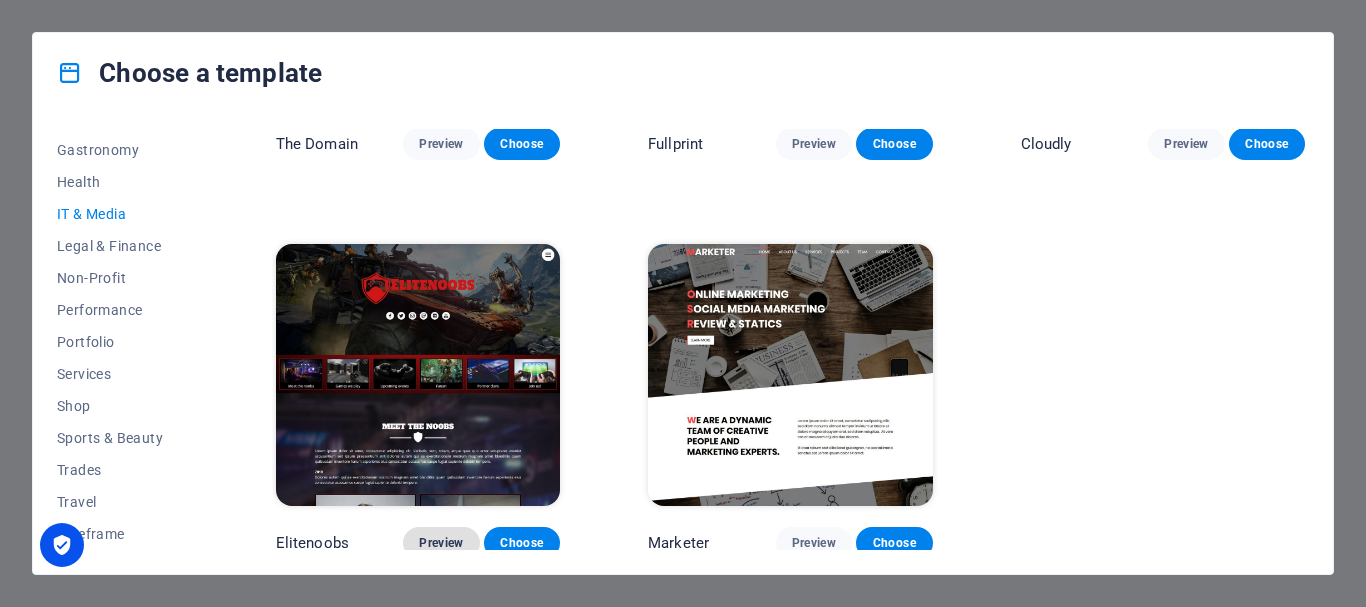 click on "Preview" at bounding box center (441, 543) 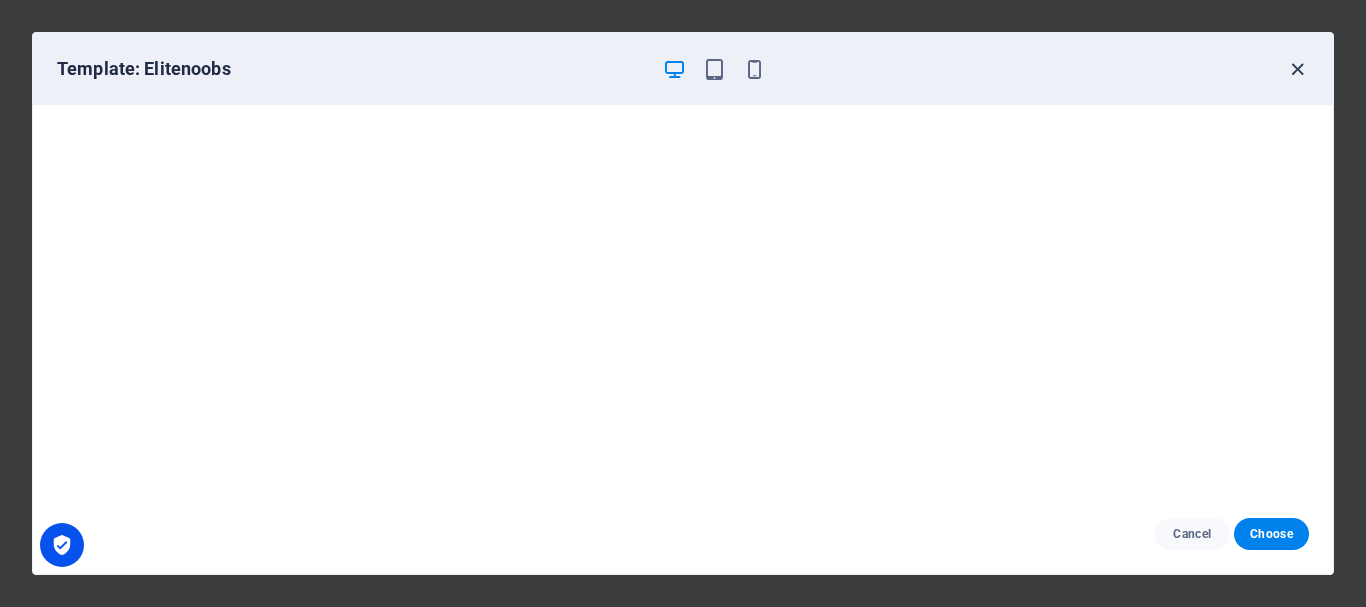 click at bounding box center (1297, 69) 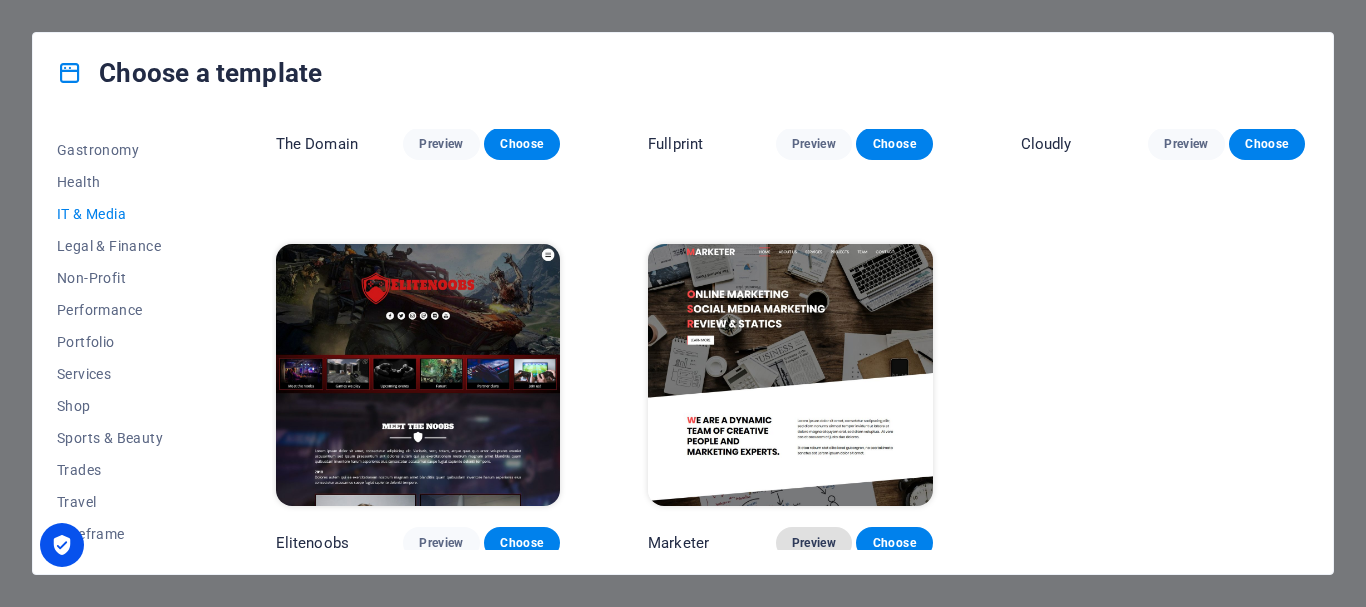 click on "Preview" at bounding box center (814, 543) 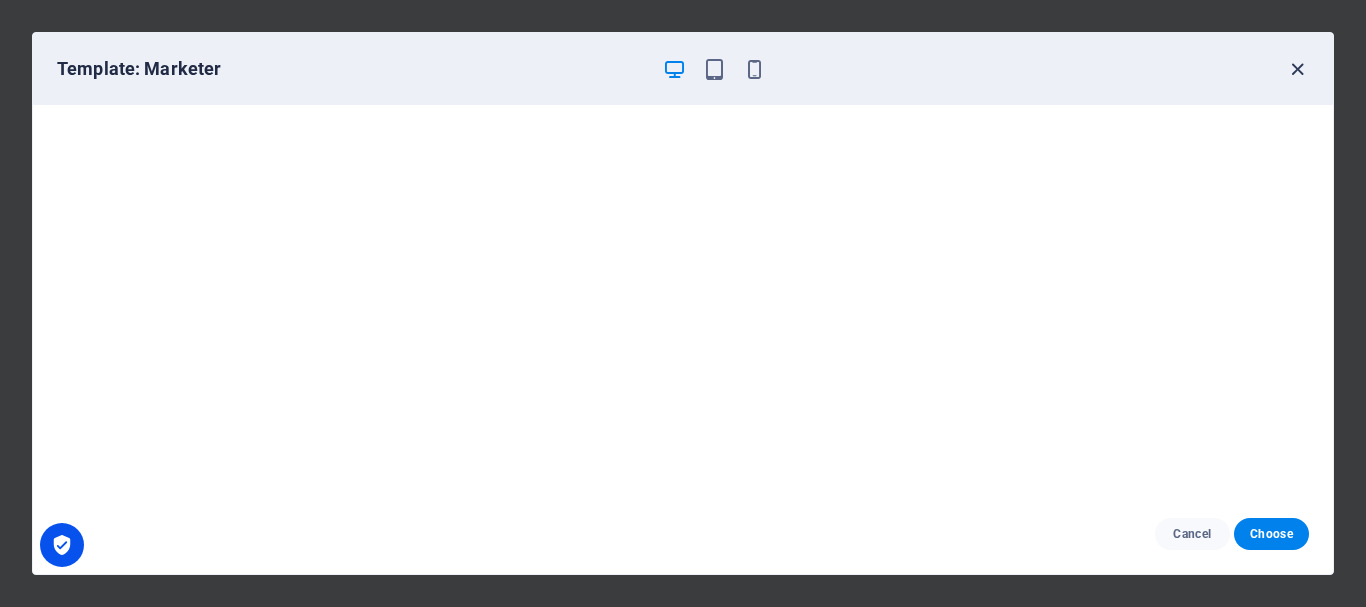 click at bounding box center [1297, 69] 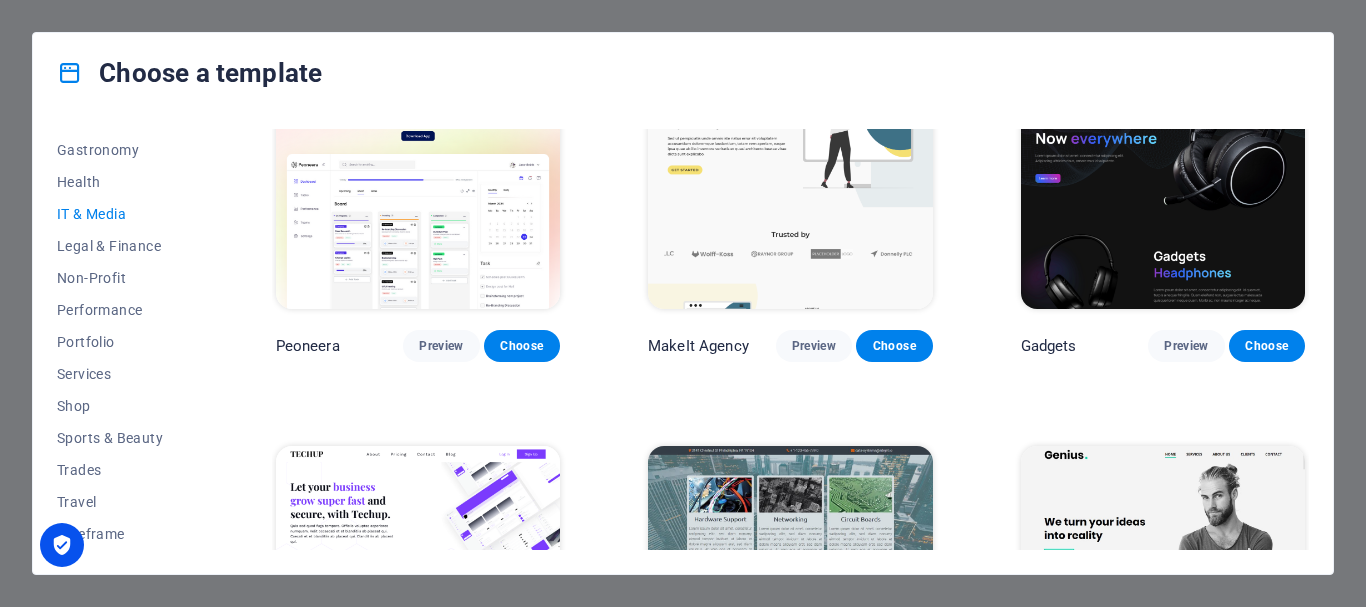scroll, scrollTop: 0, scrollLeft: 0, axis: both 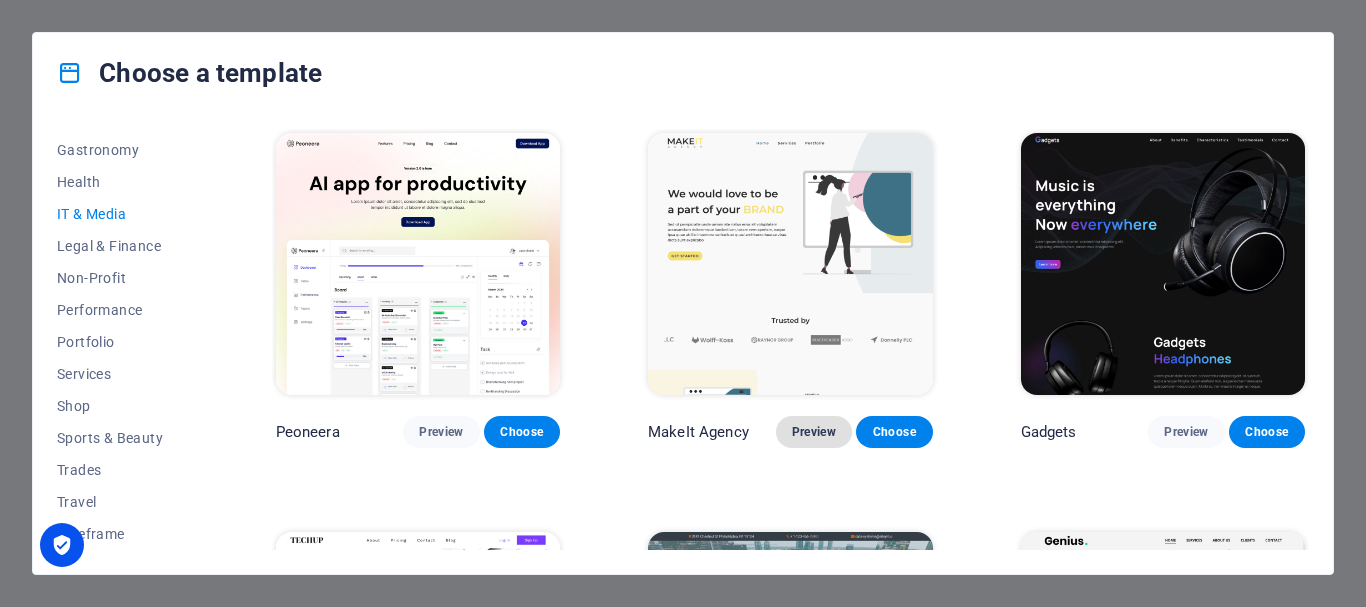 click on "Preview" at bounding box center (814, 432) 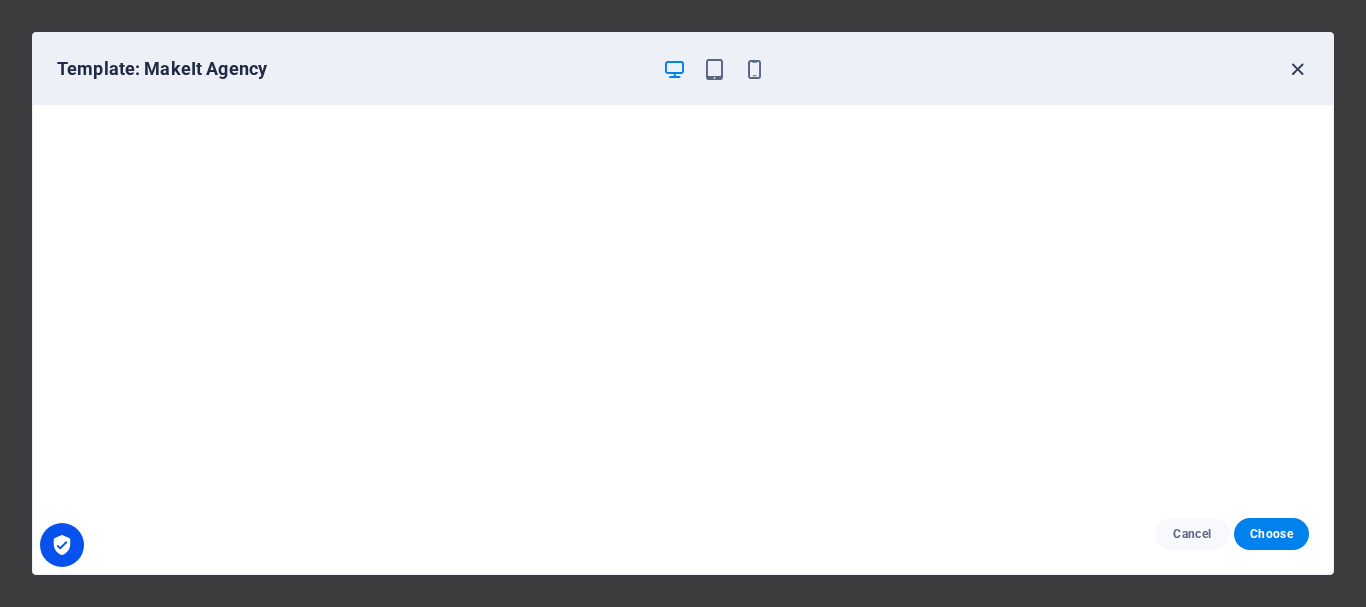 click at bounding box center [1297, 69] 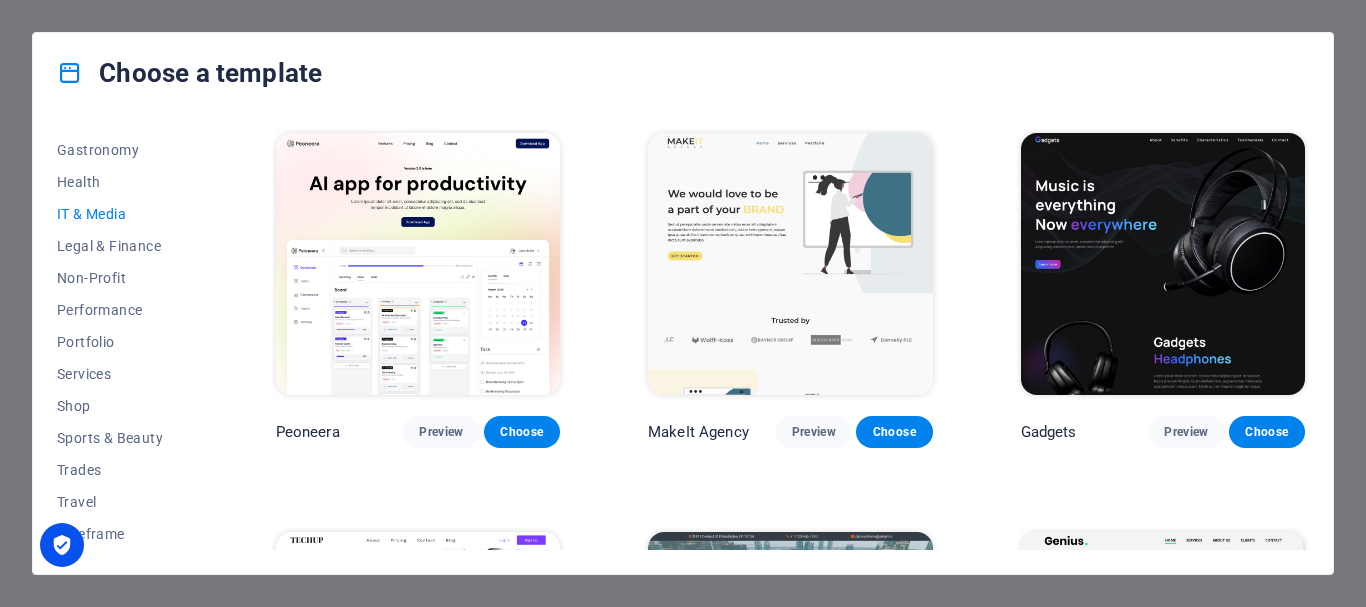 scroll, scrollTop: 500, scrollLeft: 0, axis: vertical 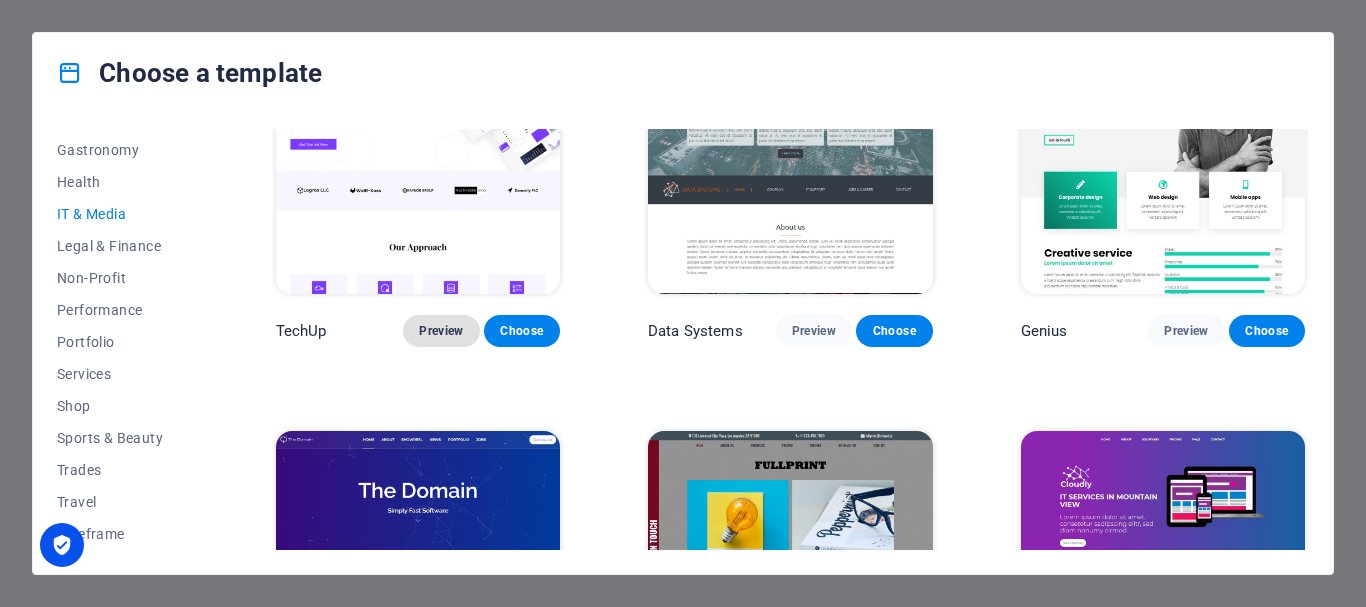 click on "Preview" at bounding box center (441, 331) 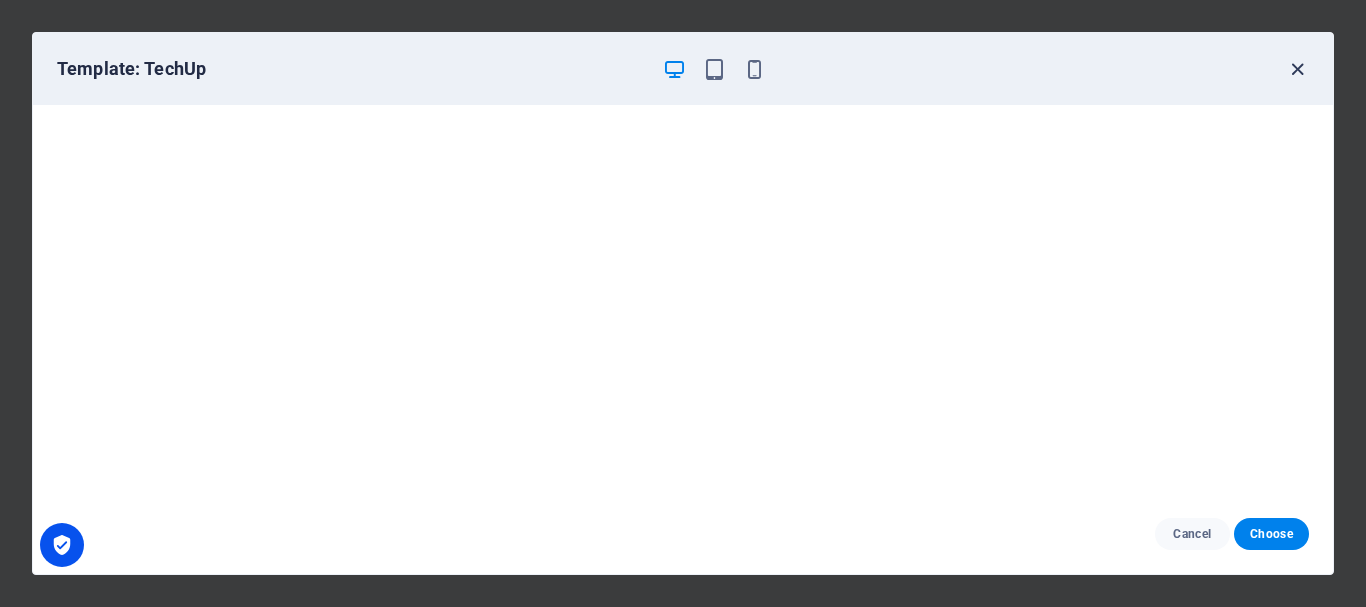 click at bounding box center (1297, 69) 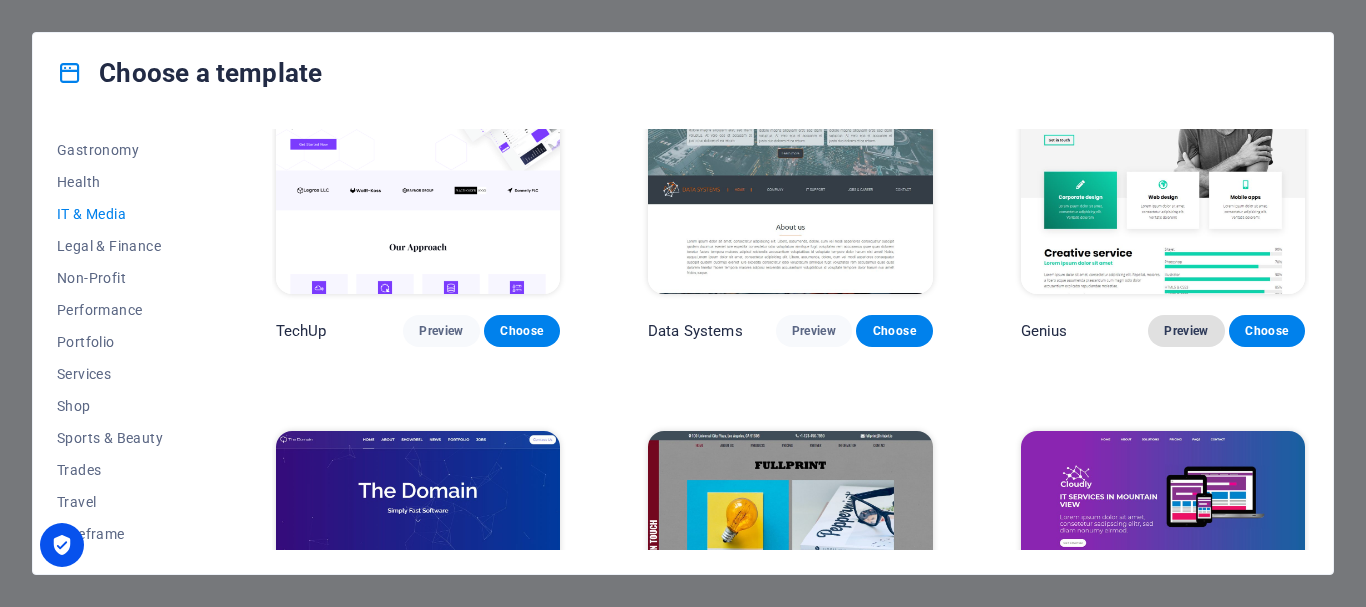 click on "Preview" at bounding box center (1186, 331) 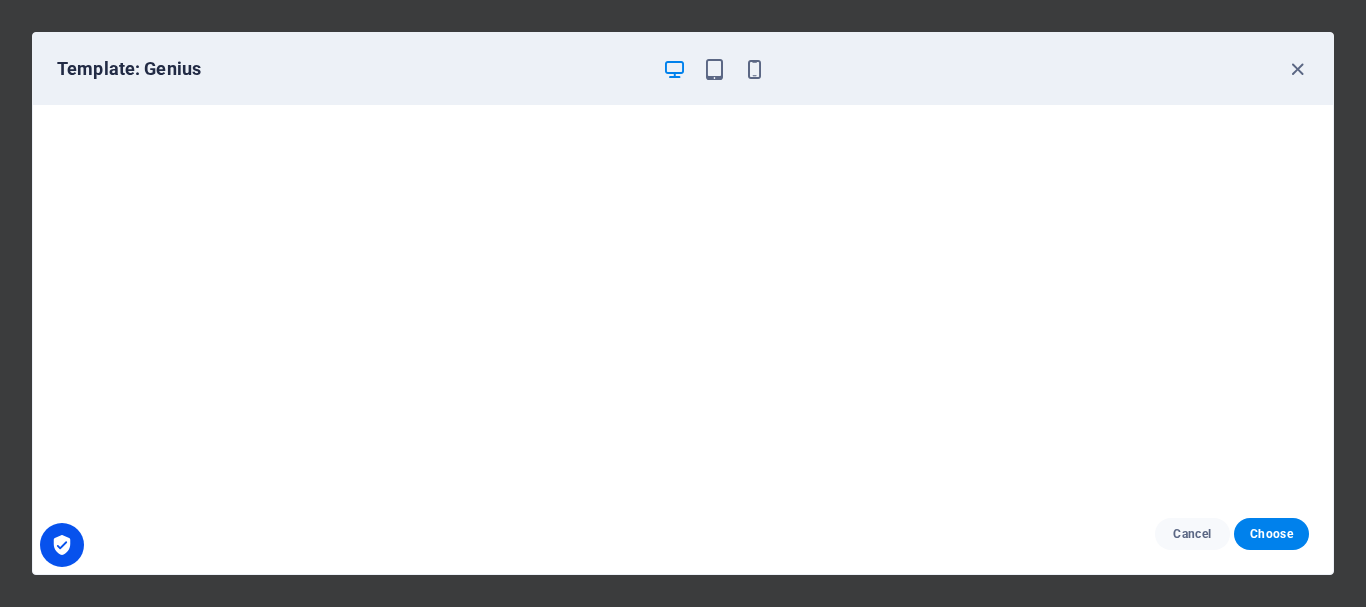 scroll, scrollTop: 5, scrollLeft: 0, axis: vertical 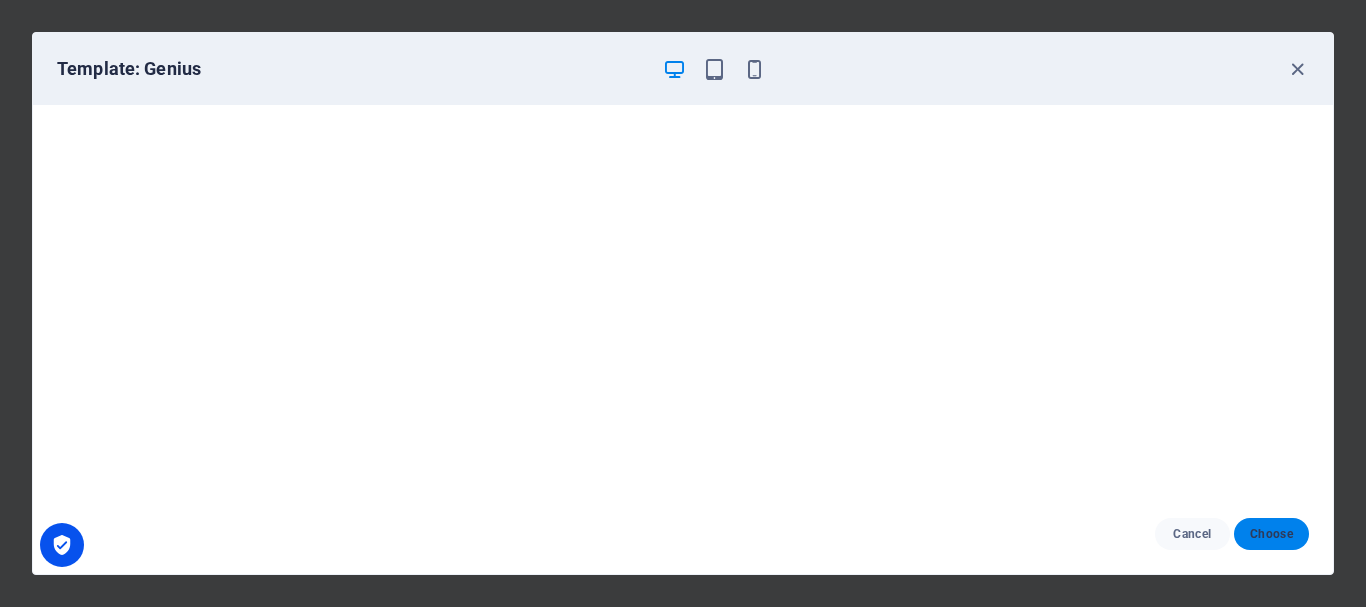 click on "Choose" at bounding box center [1271, 534] 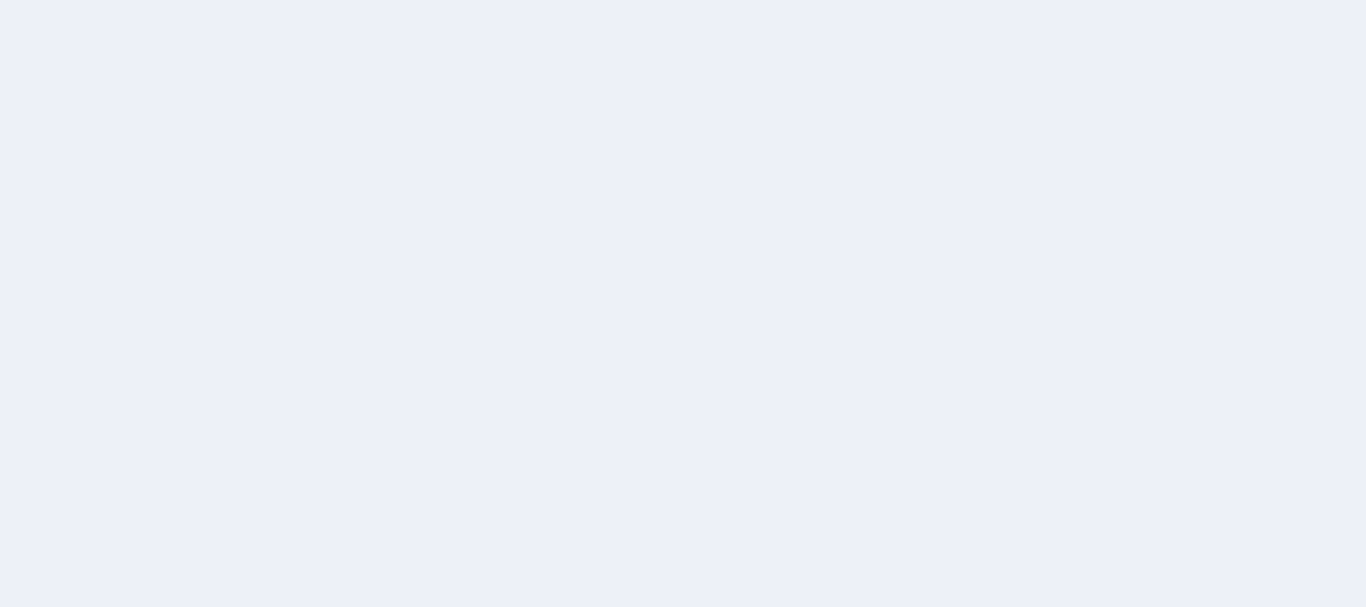 scroll, scrollTop: 0, scrollLeft: 0, axis: both 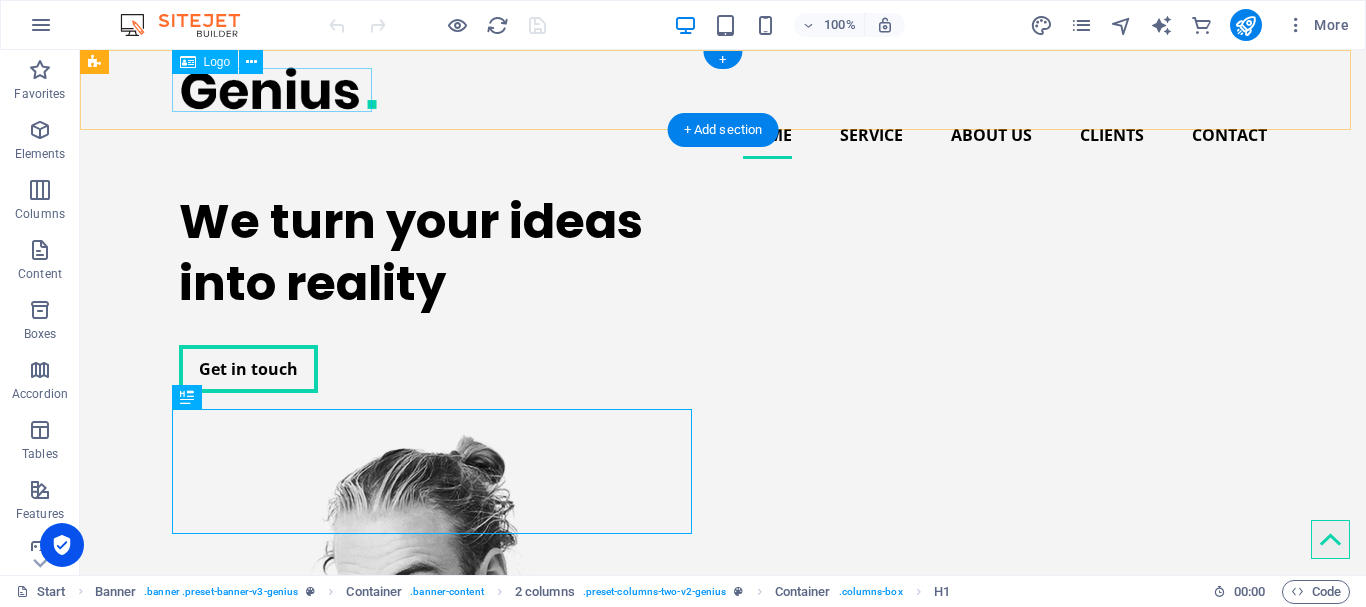click at bounding box center [723, 88] 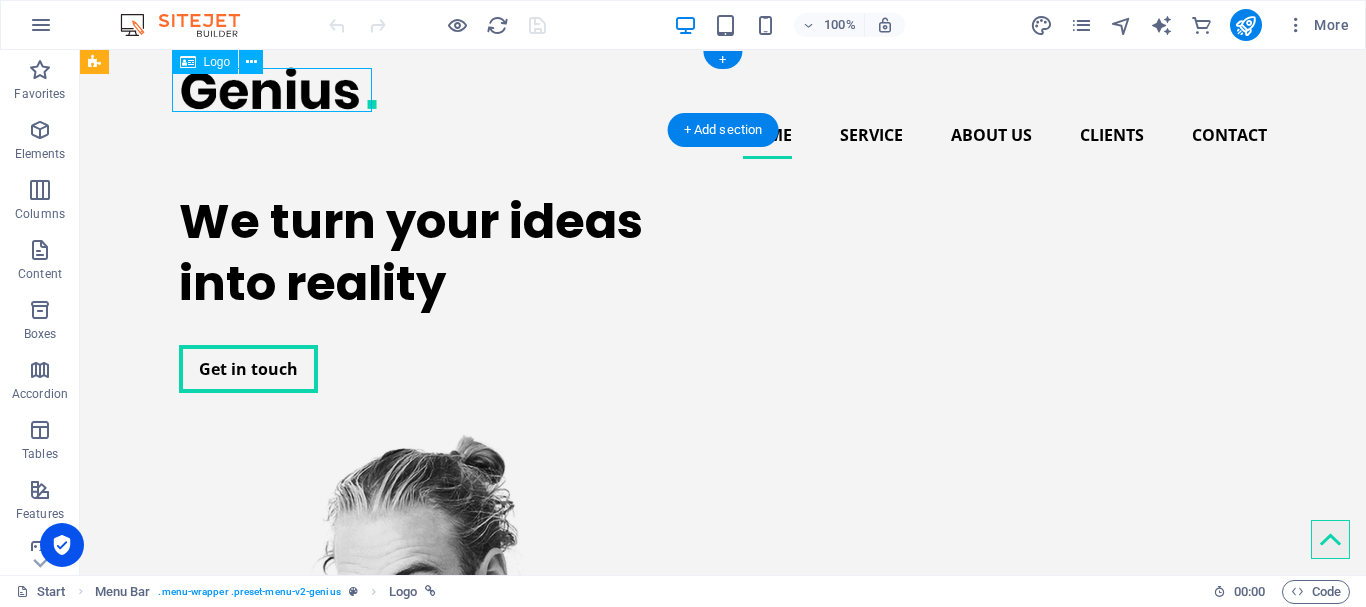 click at bounding box center [723, 88] 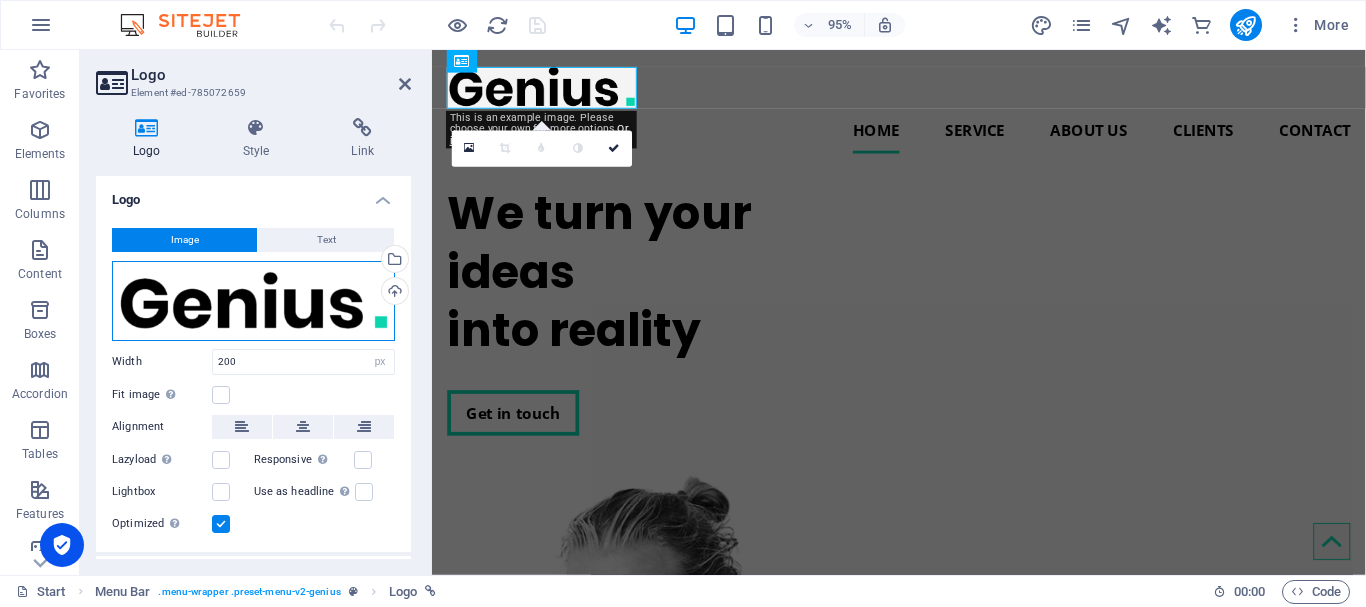 click on "Drag files here, click to choose files or select files from Files or our free stock photos & videos" at bounding box center [253, 301] 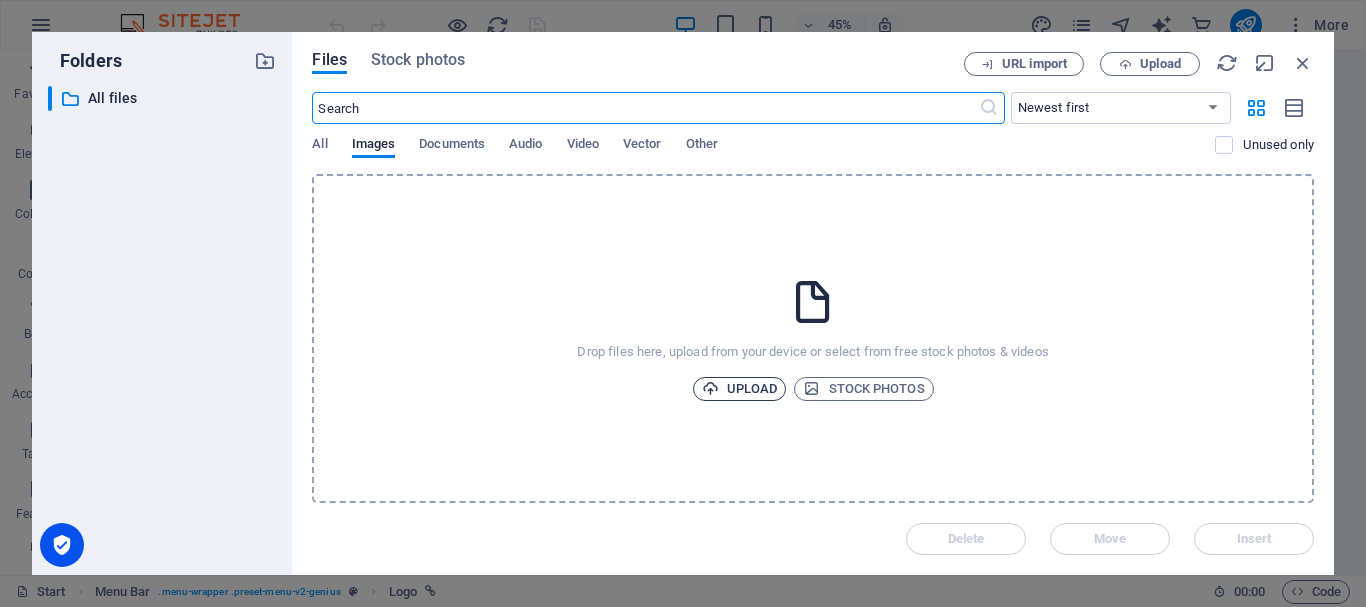 click on "Upload" at bounding box center (740, 389) 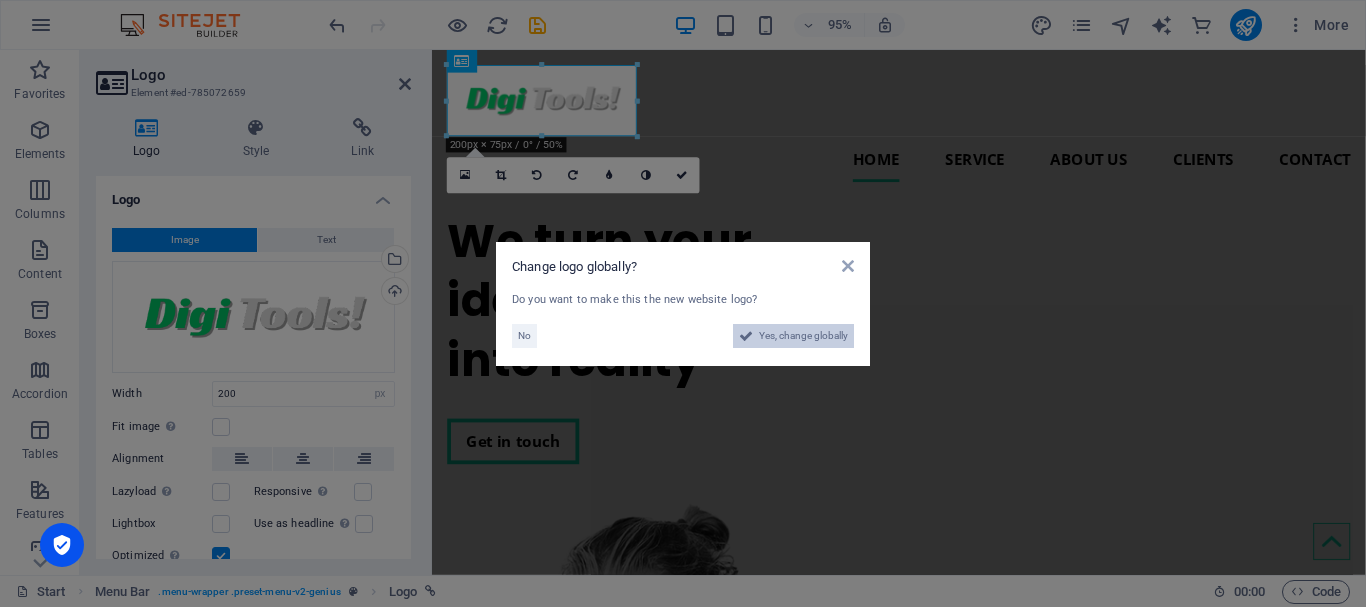 click on "Yes, change globally" at bounding box center (803, 336) 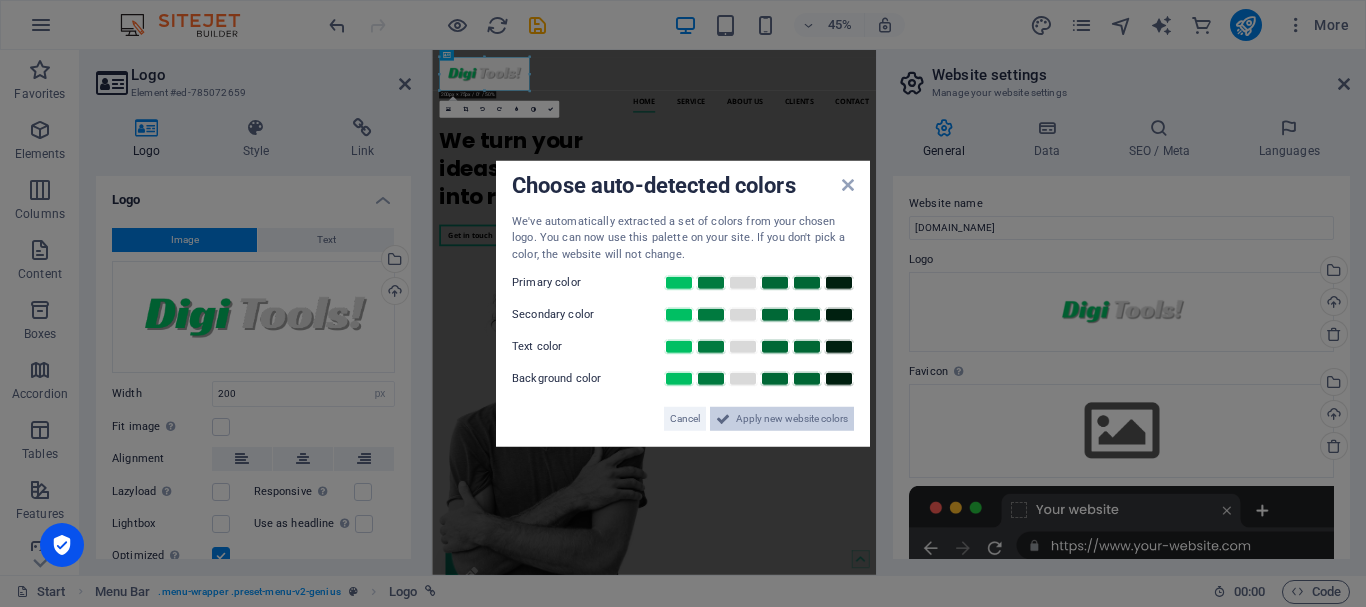 click on "Apply new website colors" at bounding box center [792, 419] 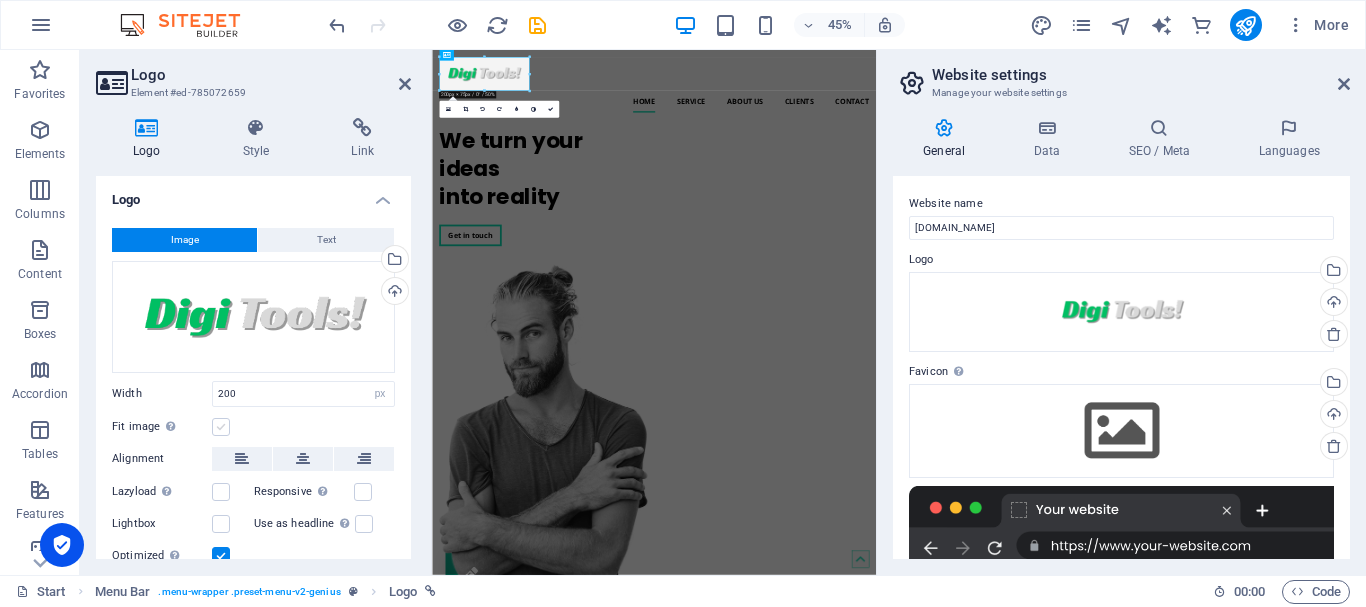 click at bounding box center [221, 427] 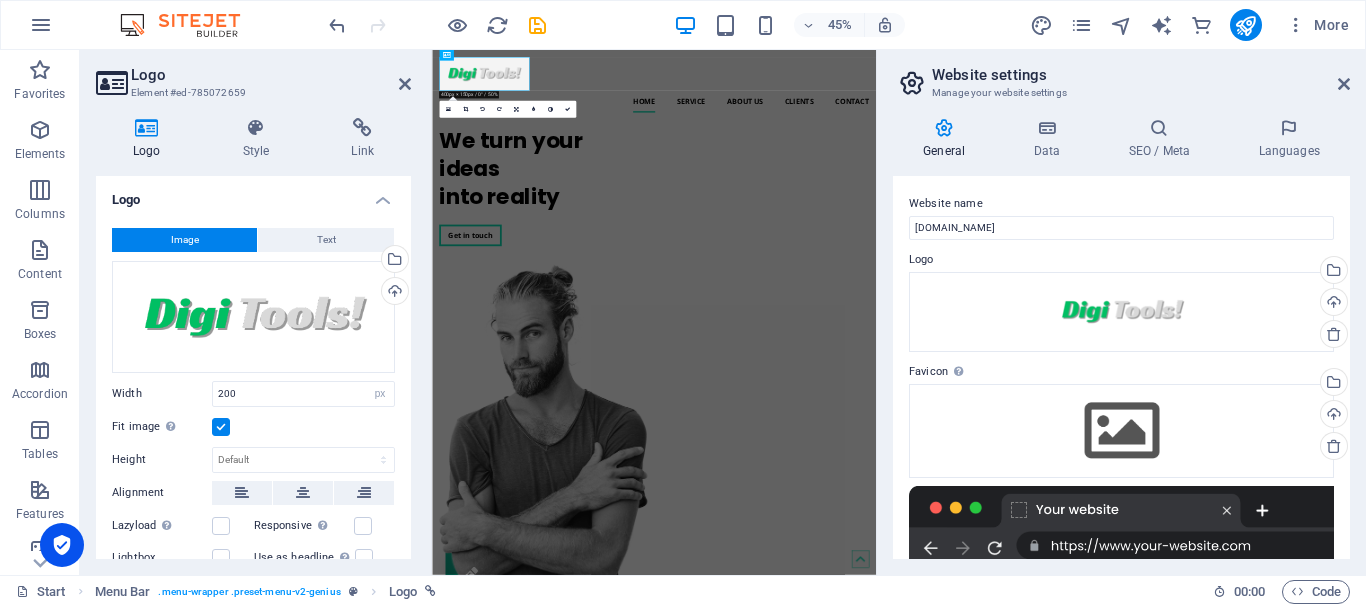 click at bounding box center (221, 427) 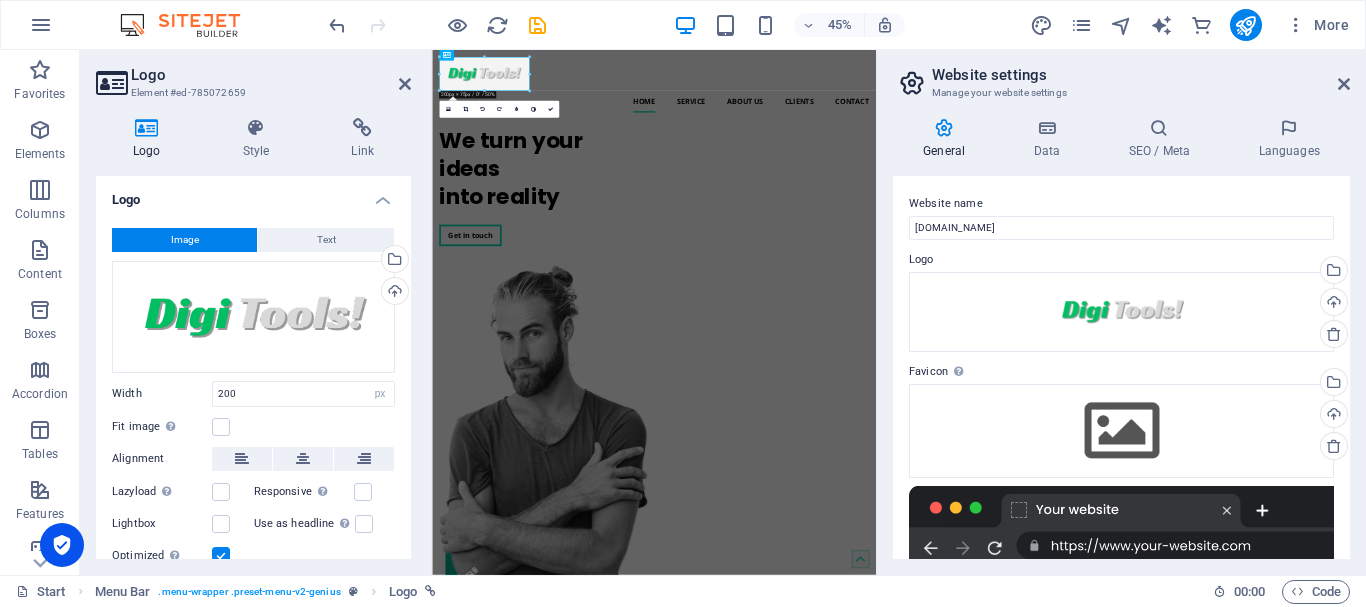 scroll, scrollTop: 75, scrollLeft: 0, axis: vertical 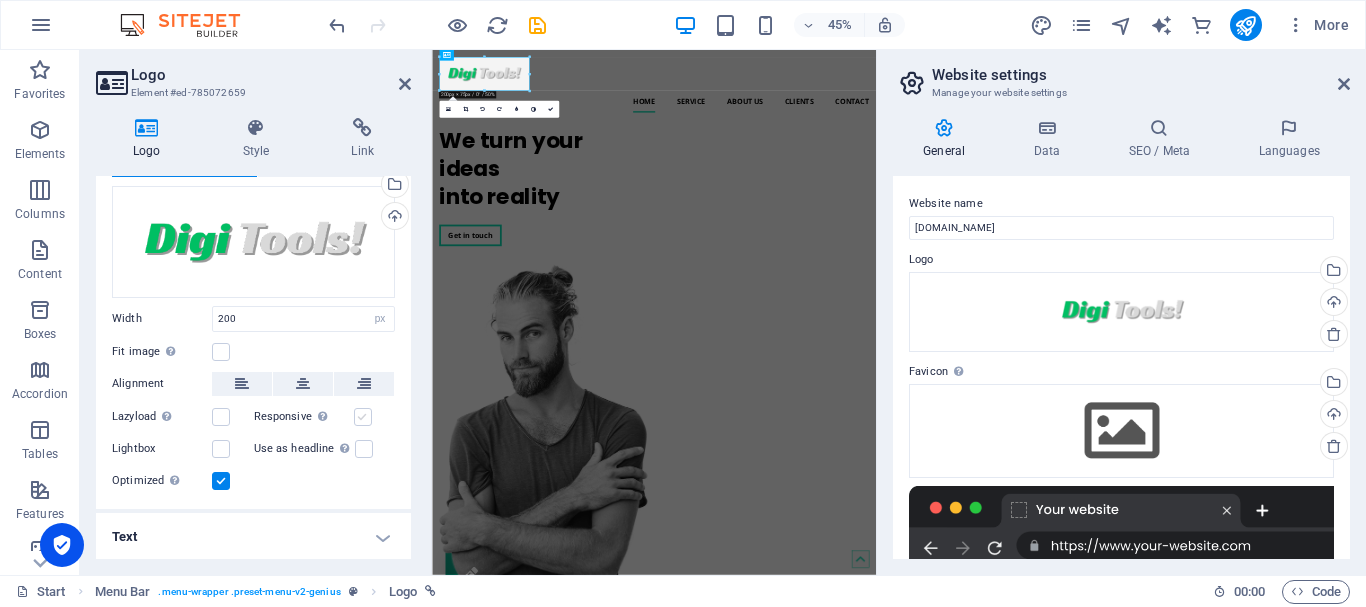 click at bounding box center [363, 417] 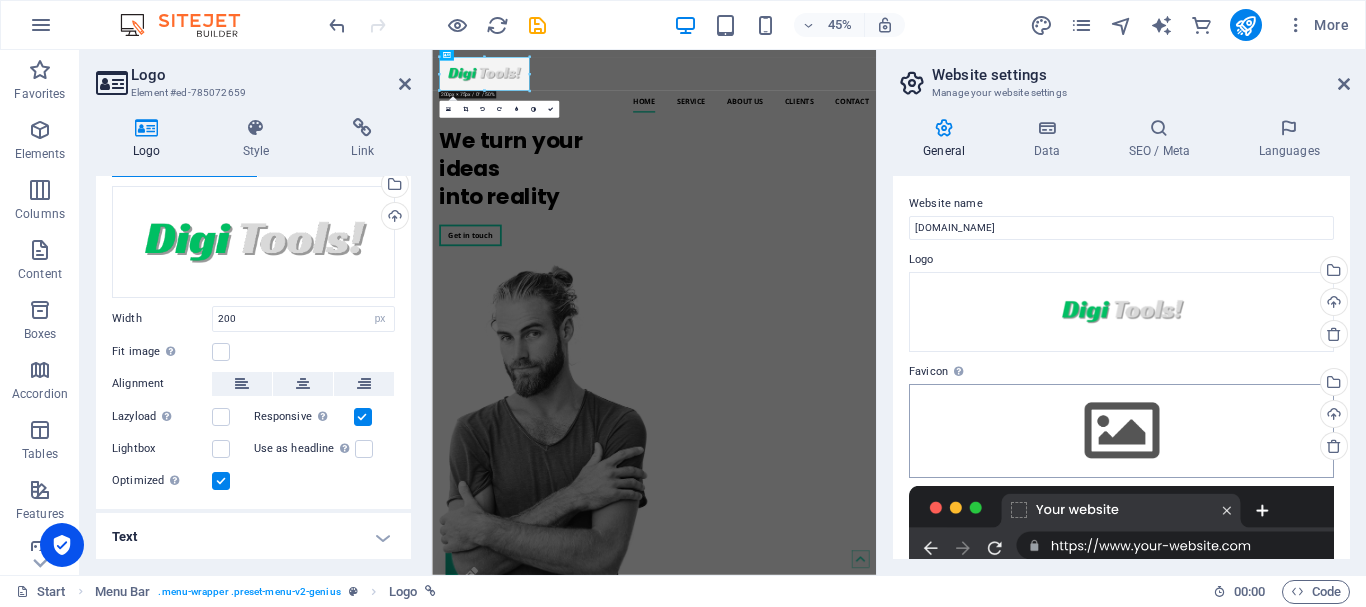 scroll, scrollTop: 284, scrollLeft: 0, axis: vertical 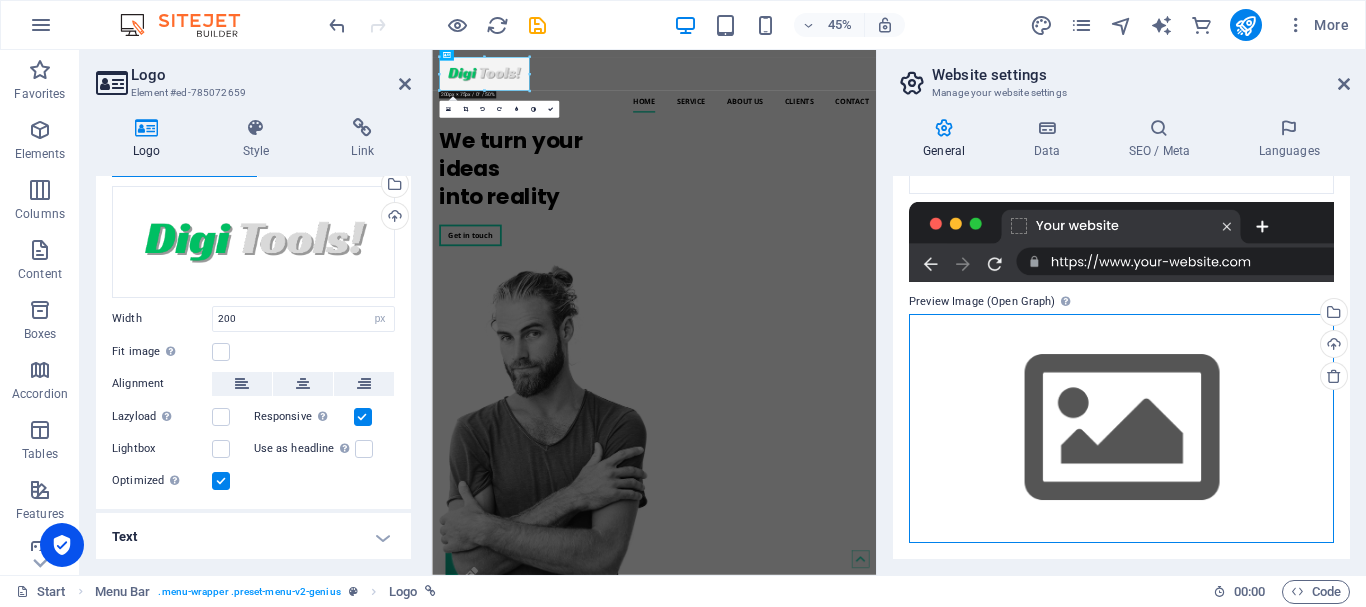 click on "Drag files here, click to choose files or select files from Files or our free stock photos & videos" at bounding box center [1121, 428] 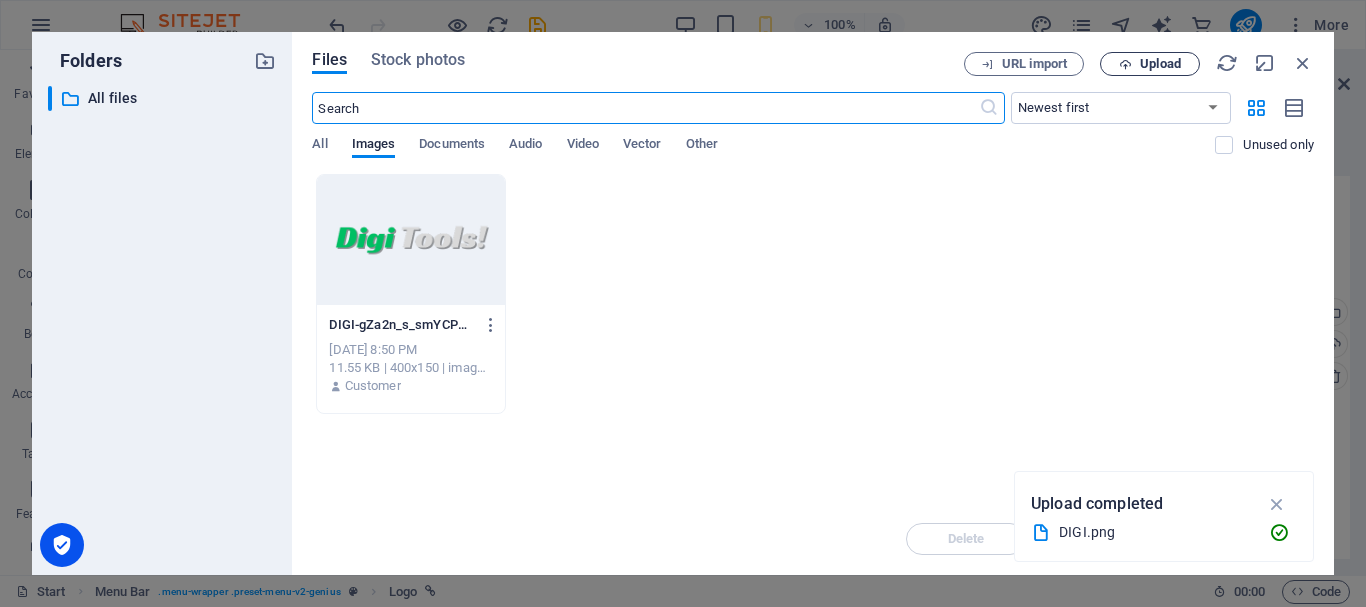 click on "Upload" at bounding box center (1160, 64) 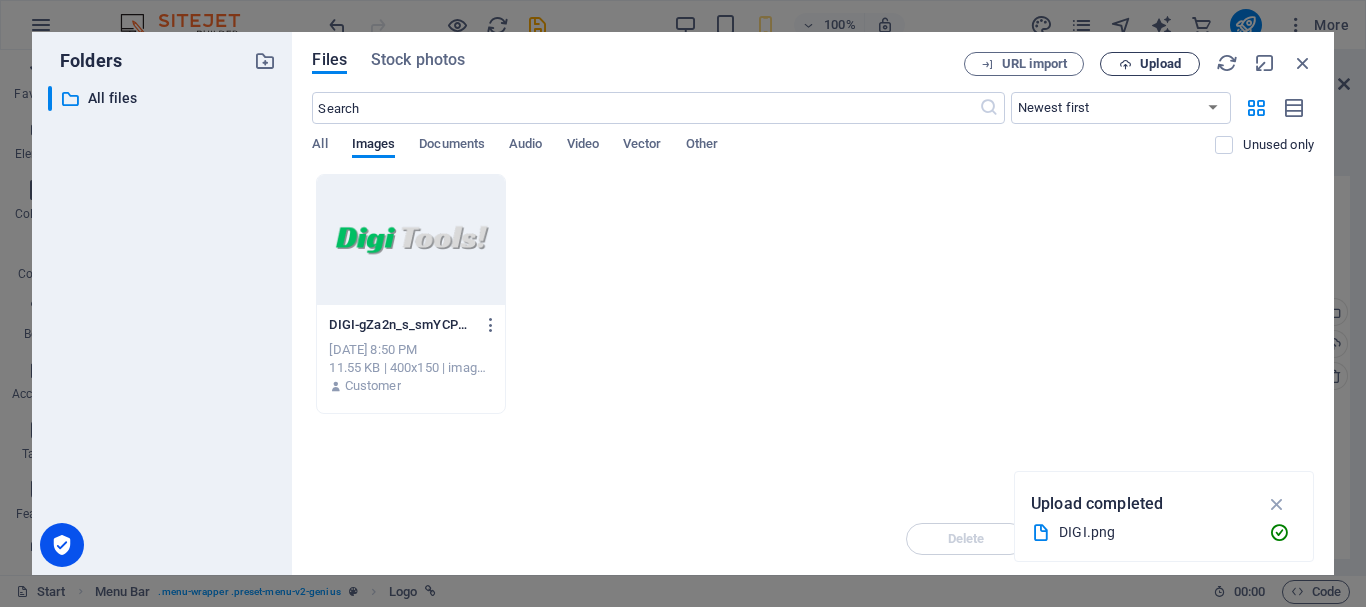 click on "Upload" at bounding box center (1160, 64) 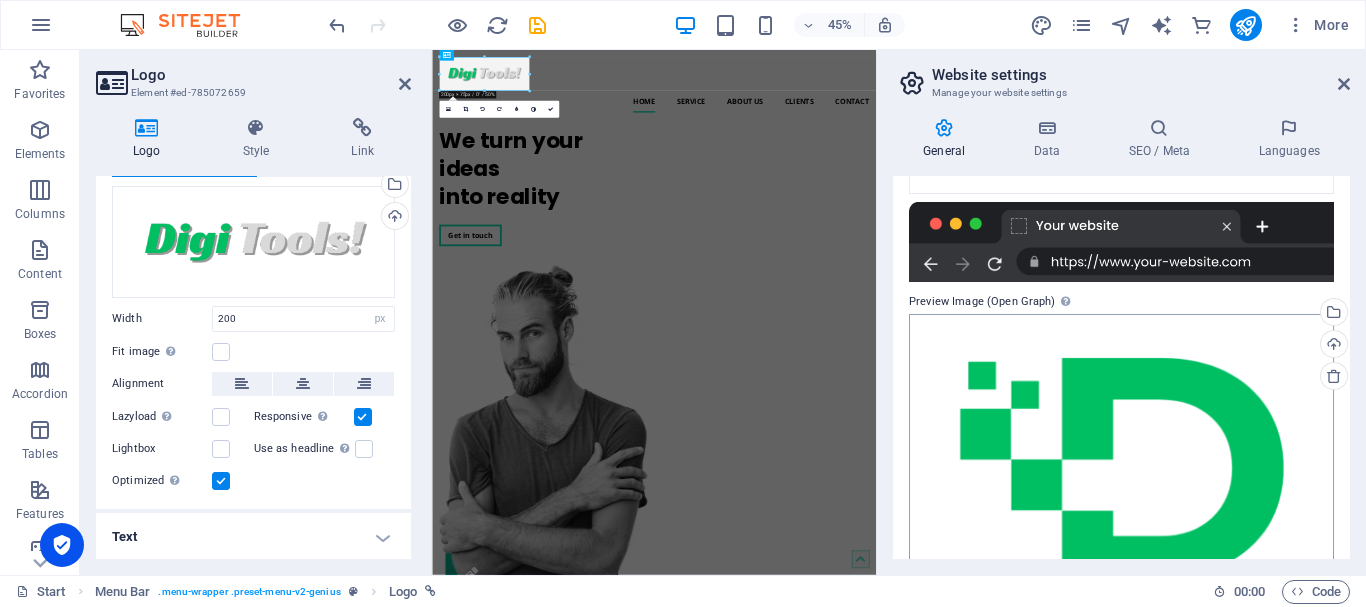 scroll, scrollTop: 0, scrollLeft: 0, axis: both 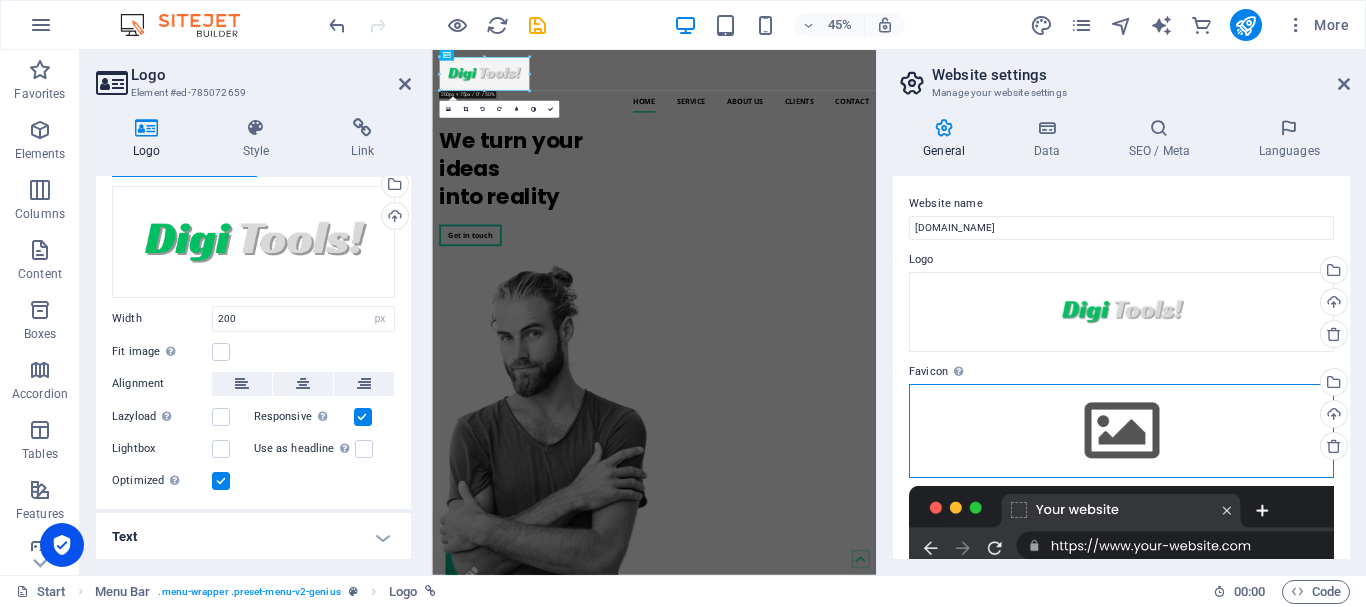 click on "Drag files here, click to choose files or select files from Files or our free stock photos & videos" at bounding box center [1121, 431] 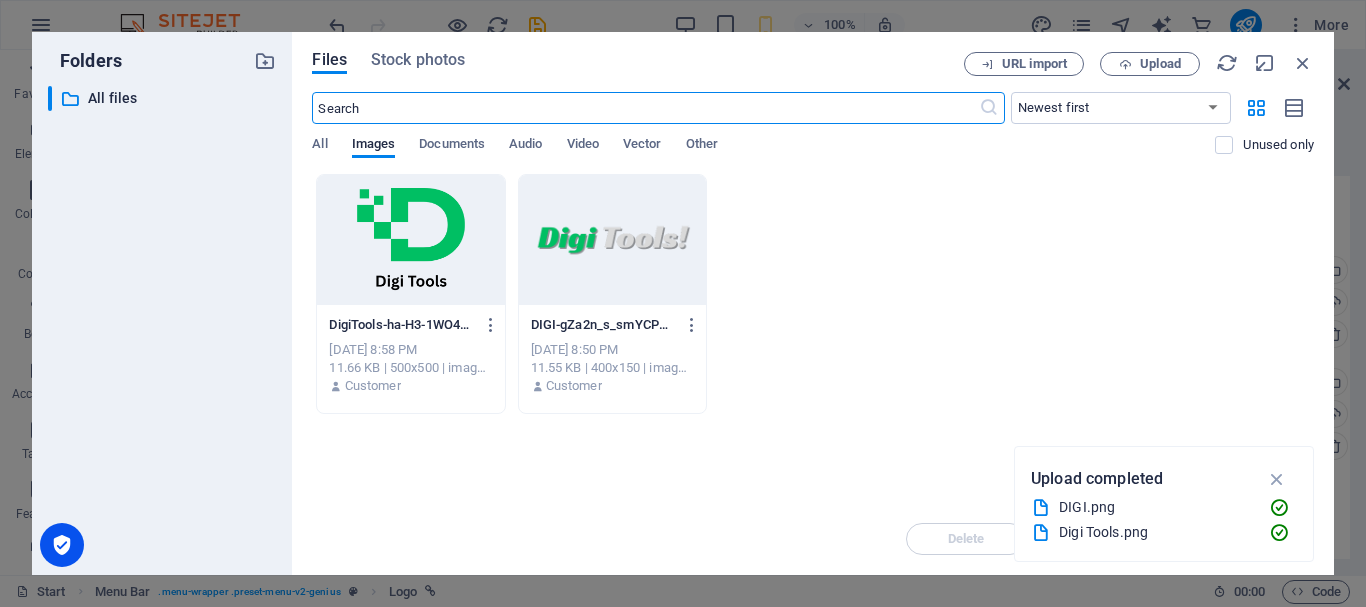 click at bounding box center [410, 240] 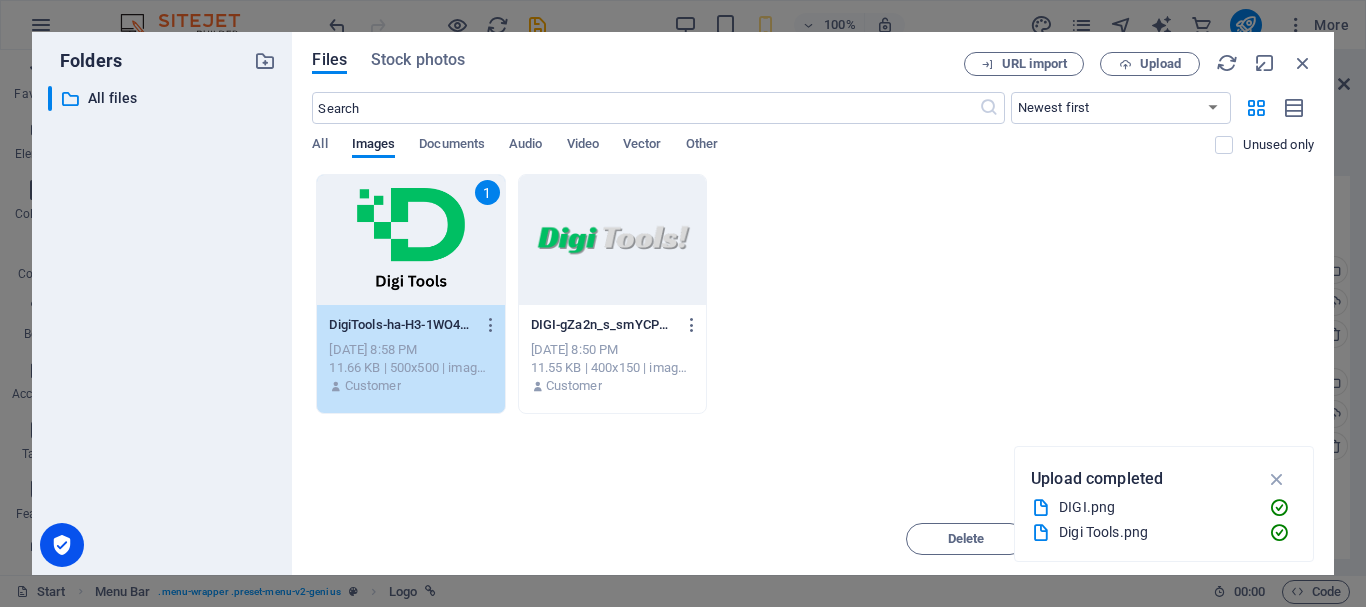 click on "1" at bounding box center (410, 240) 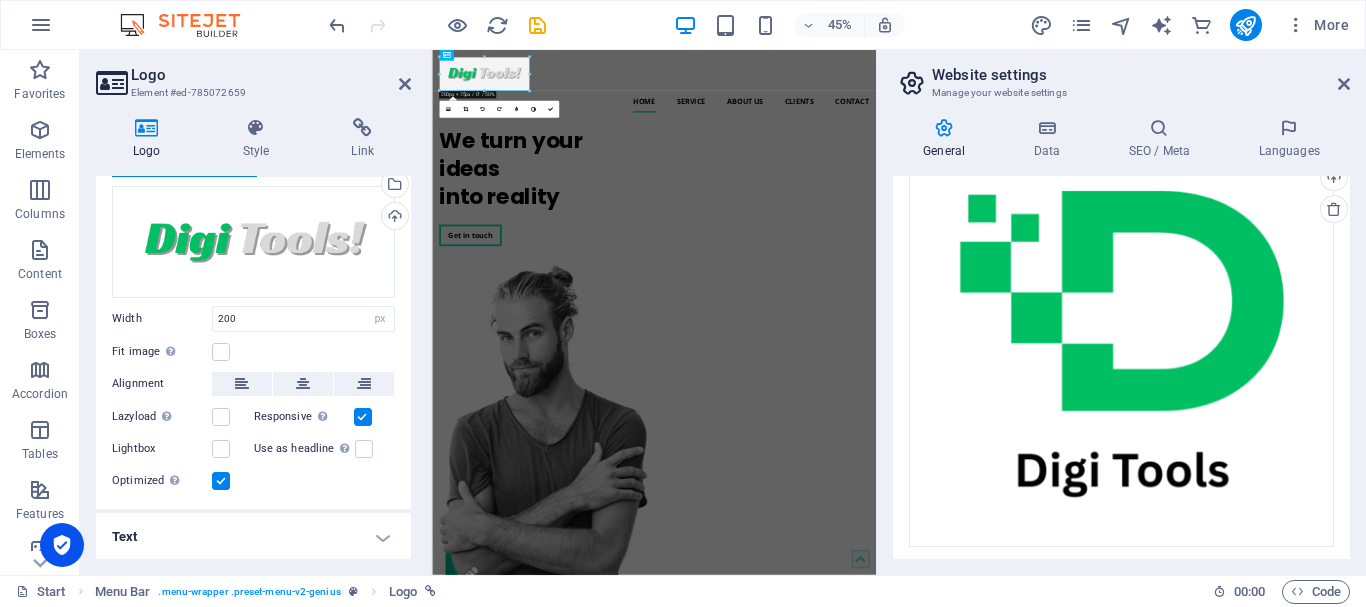 scroll, scrollTop: 521, scrollLeft: 0, axis: vertical 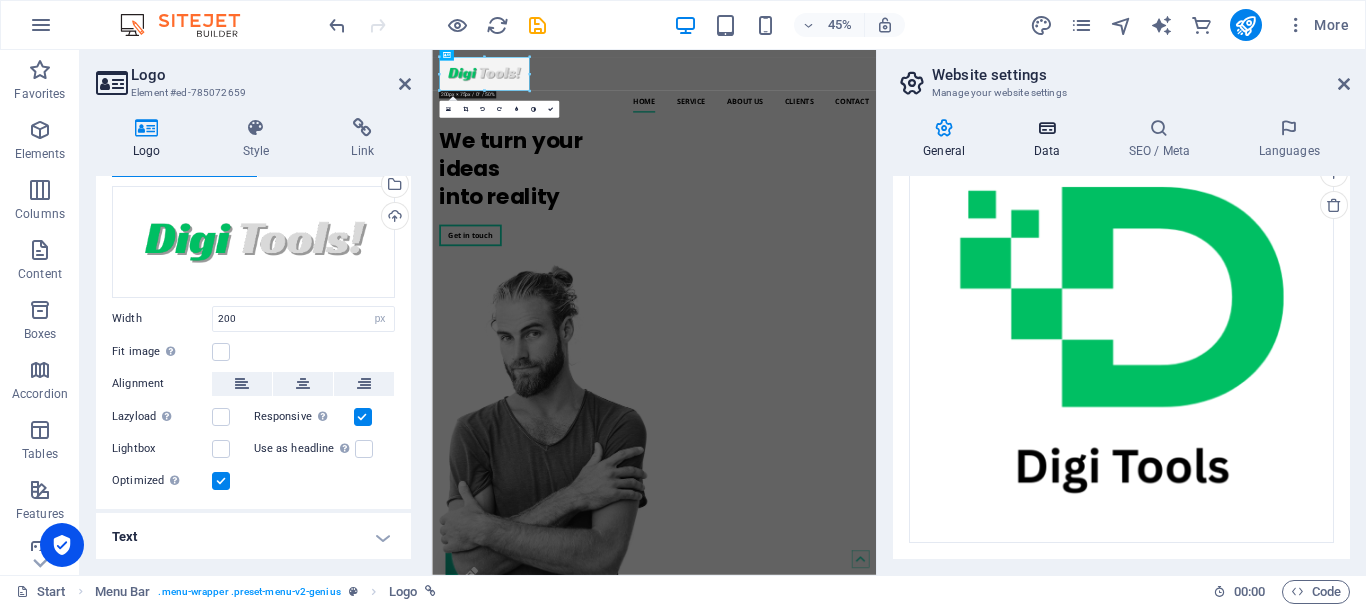 click at bounding box center (1046, 128) 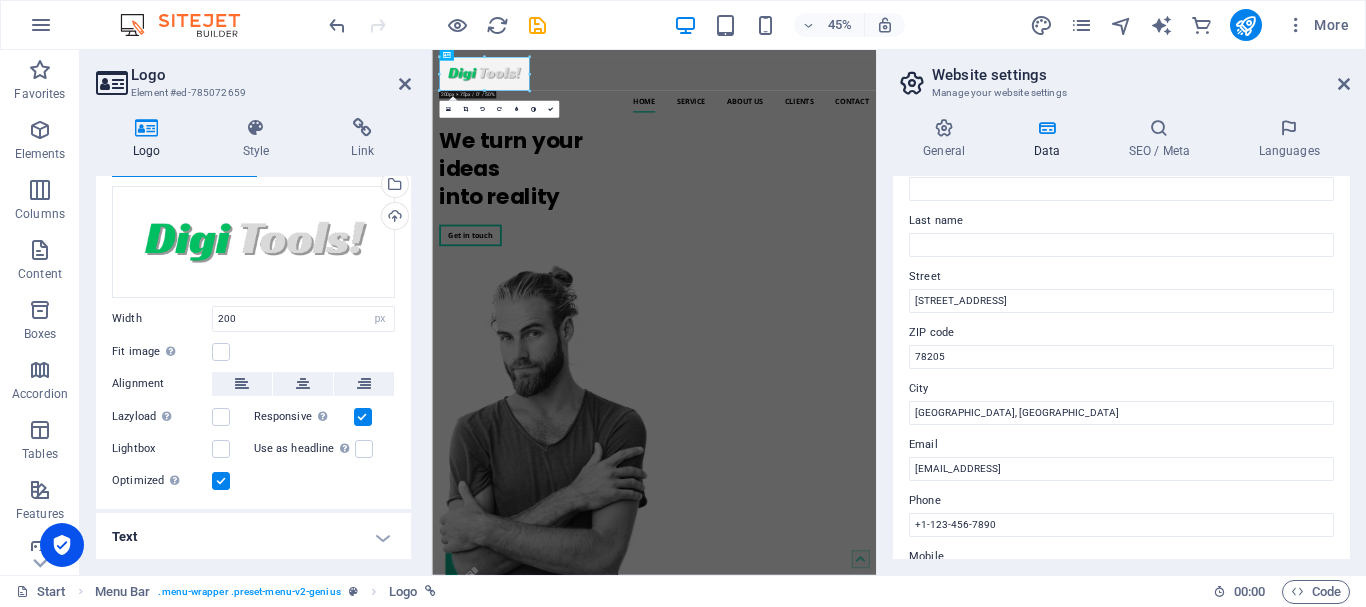 scroll, scrollTop: 151, scrollLeft: 0, axis: vertical 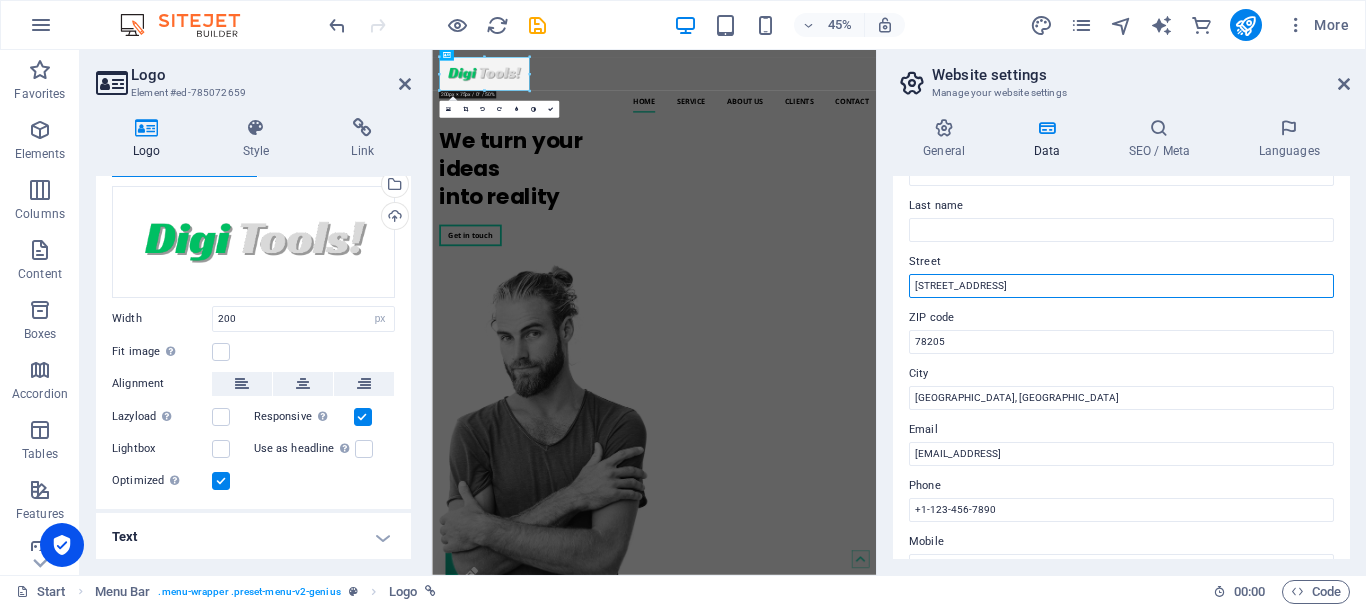 drag, startPoint x: 1018, startPoint y: 279, endPoint x: 893, endPoint y: 295, distance: 126.01984 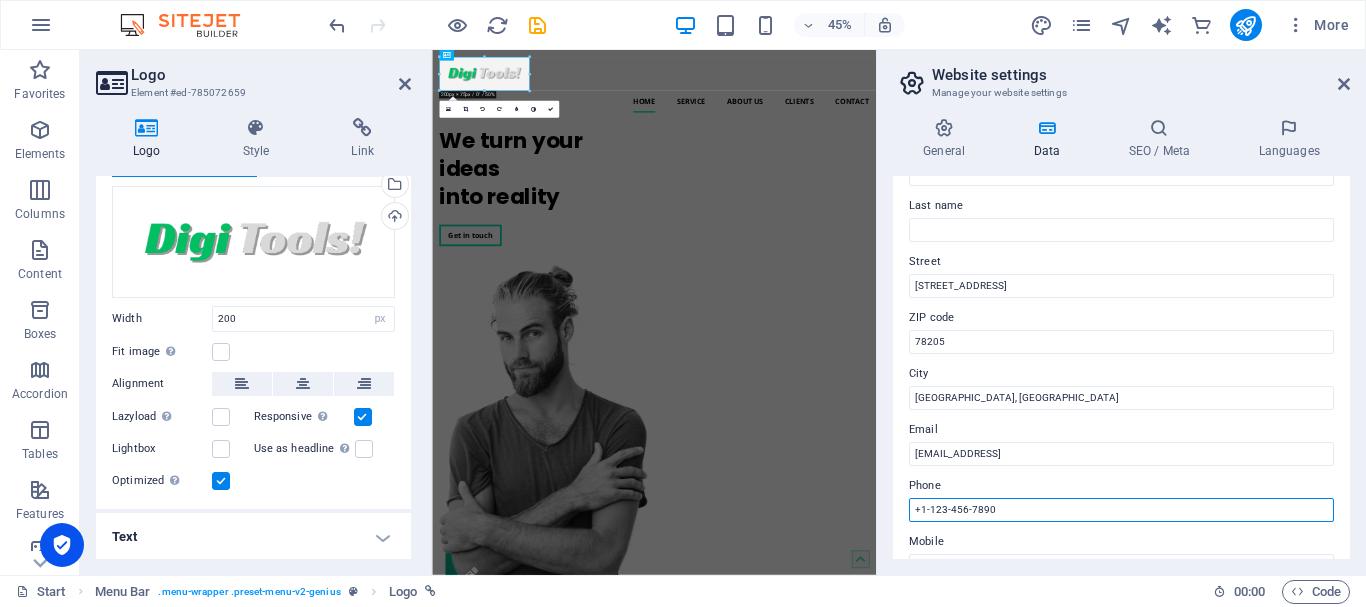 click on "+1-123-456-7890" at bounding box center [1121, 510] 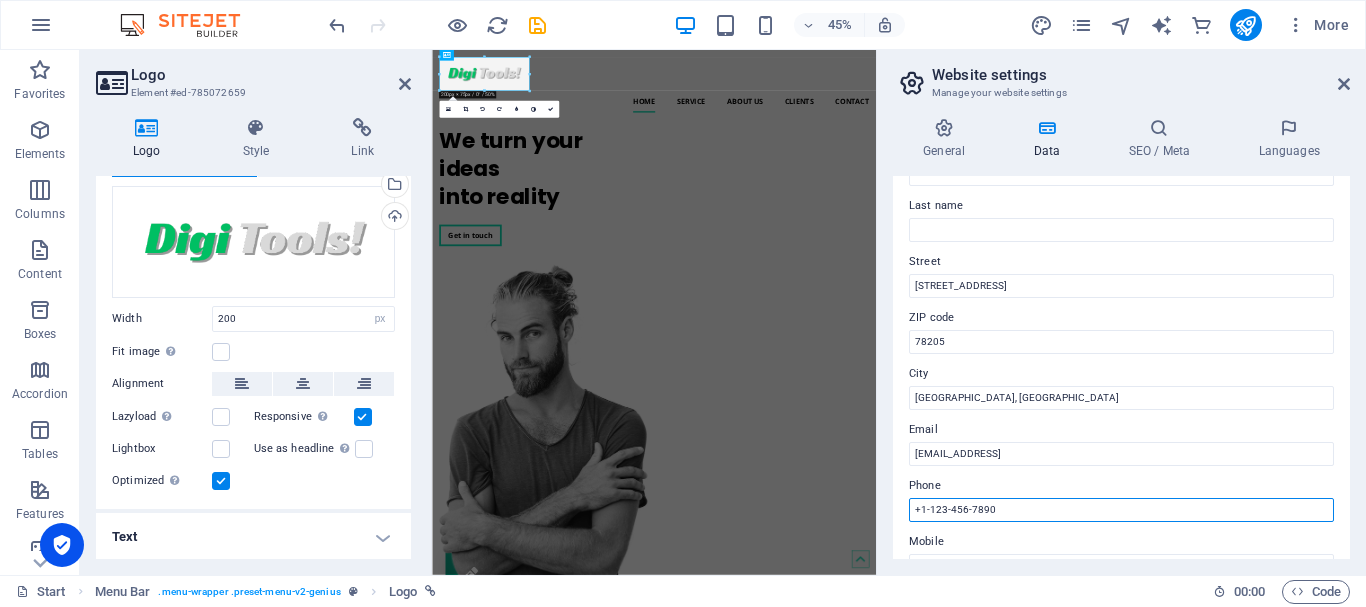 drag, startPoint x: 1002, startPoint y: 515, endPoint x: 914, endPoint y: 527, distance: 88.814415 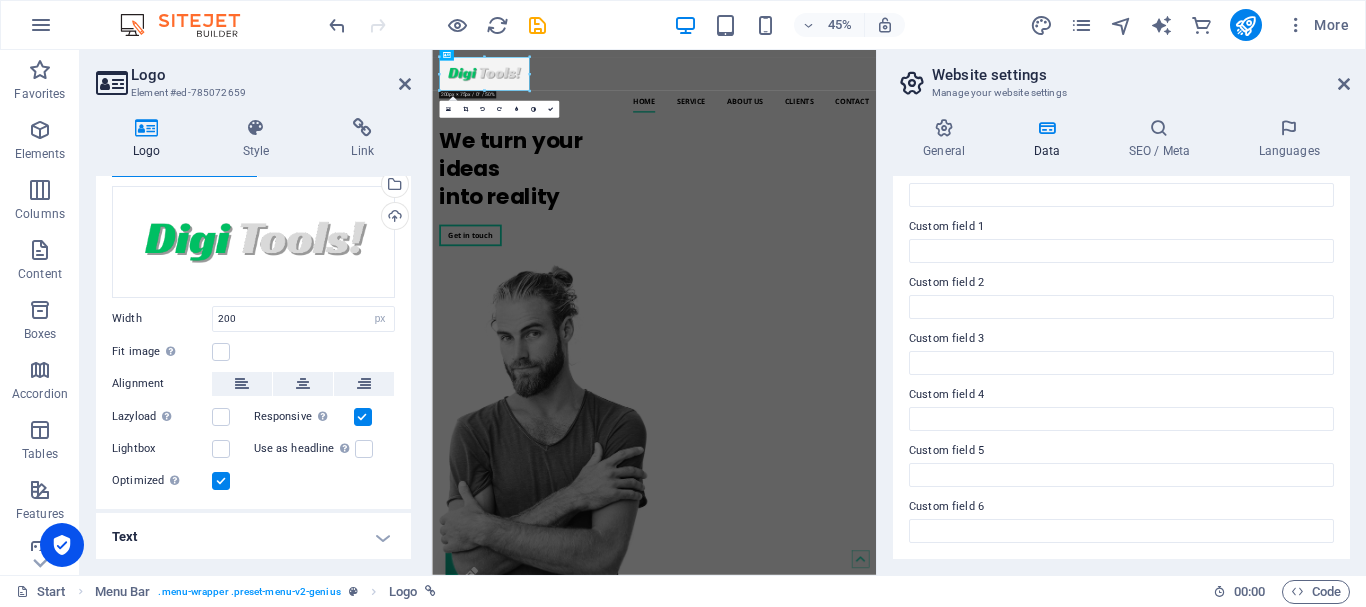 scroll, scrollTop: 78, scrollLeft: 0, axis: vertical 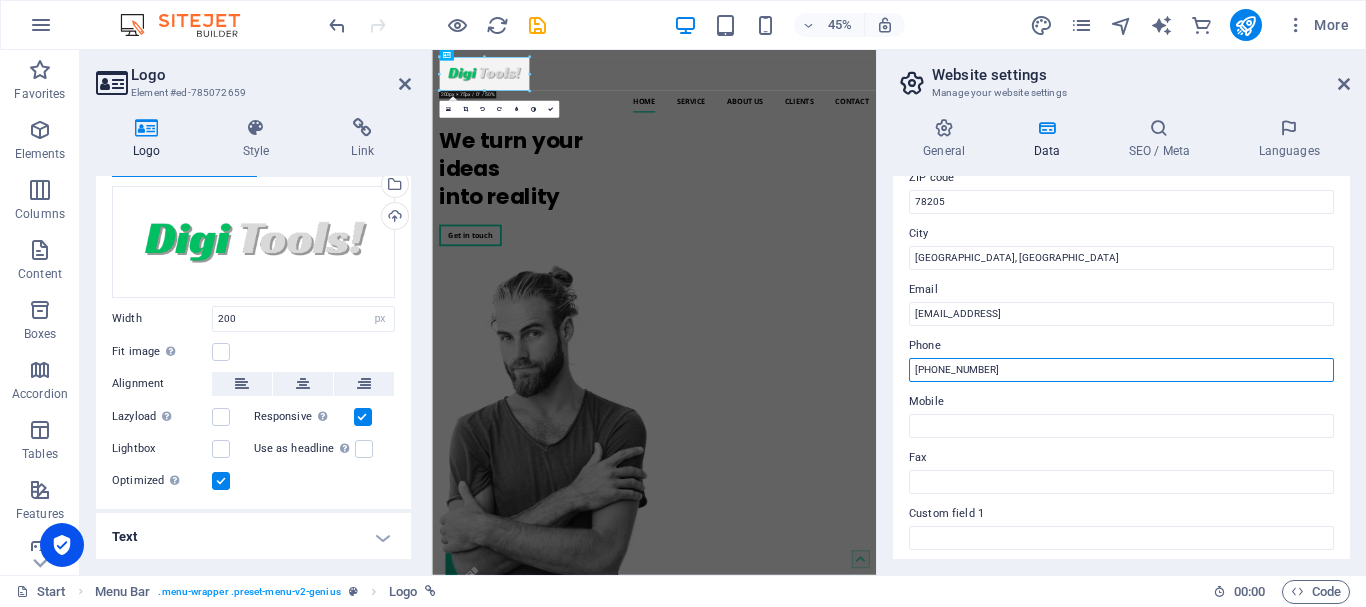 drag, startPoint x: 1004, startPoint y: 361, endPoint x: 889, endPoint y: 373, distance: 115.62439 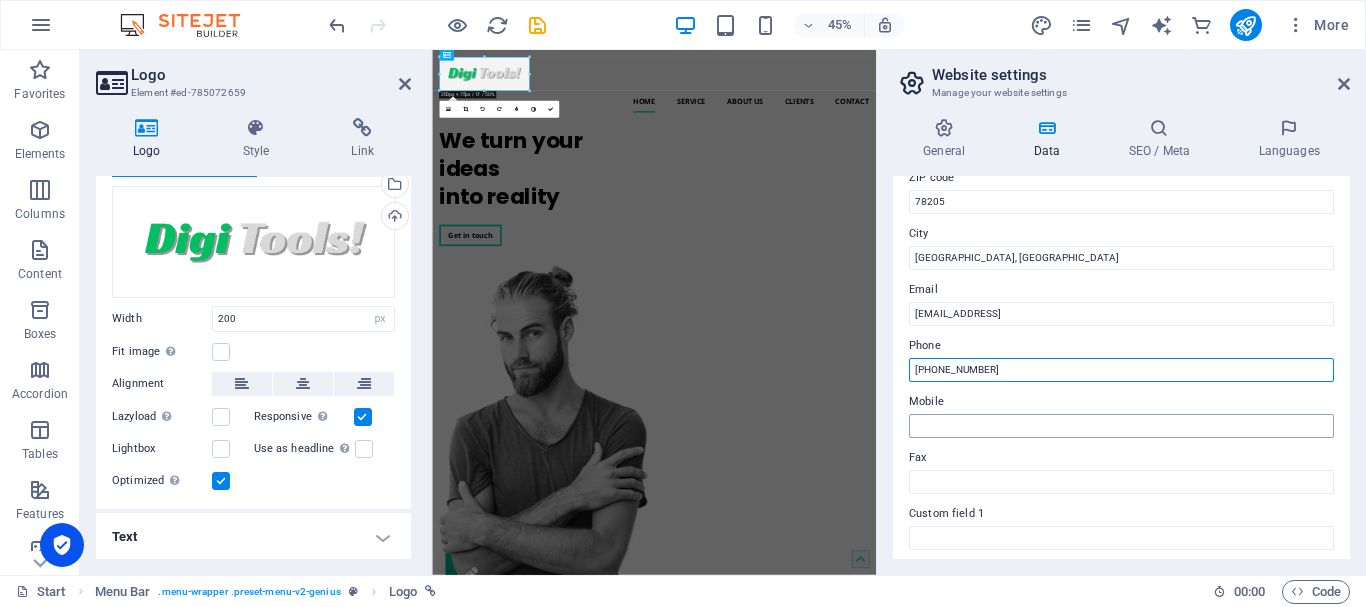 type on "[PHONE_NUMBER]" 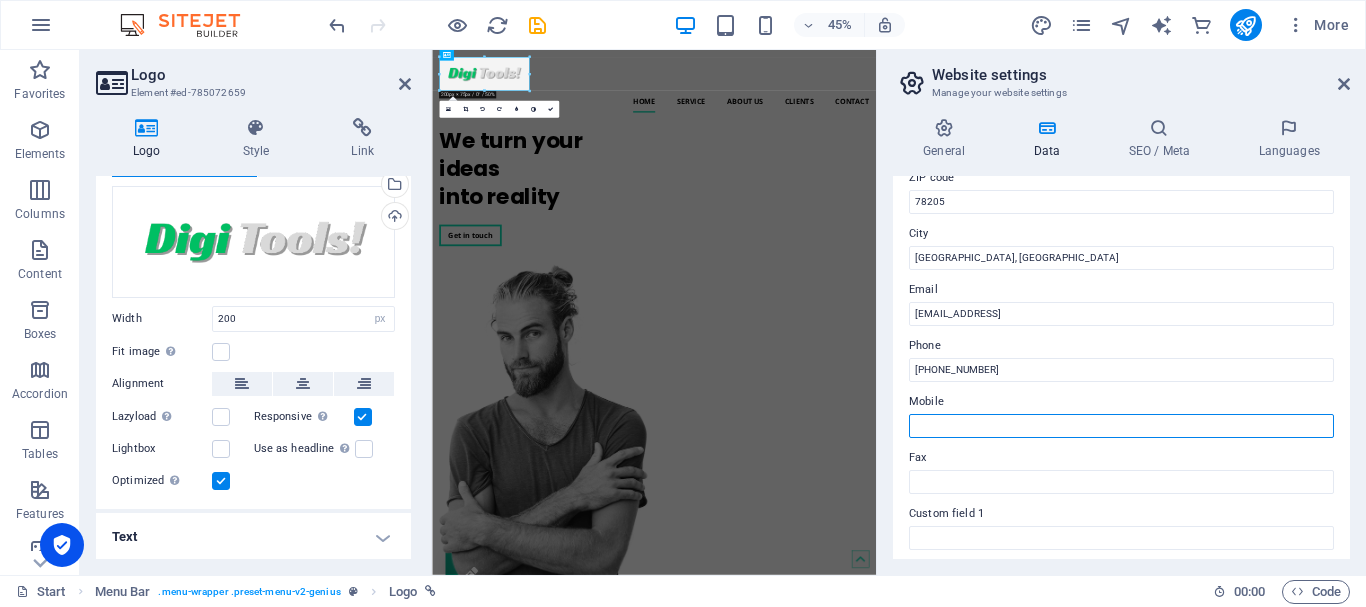 click on "Mobile" at bounding box center [1121, 426] 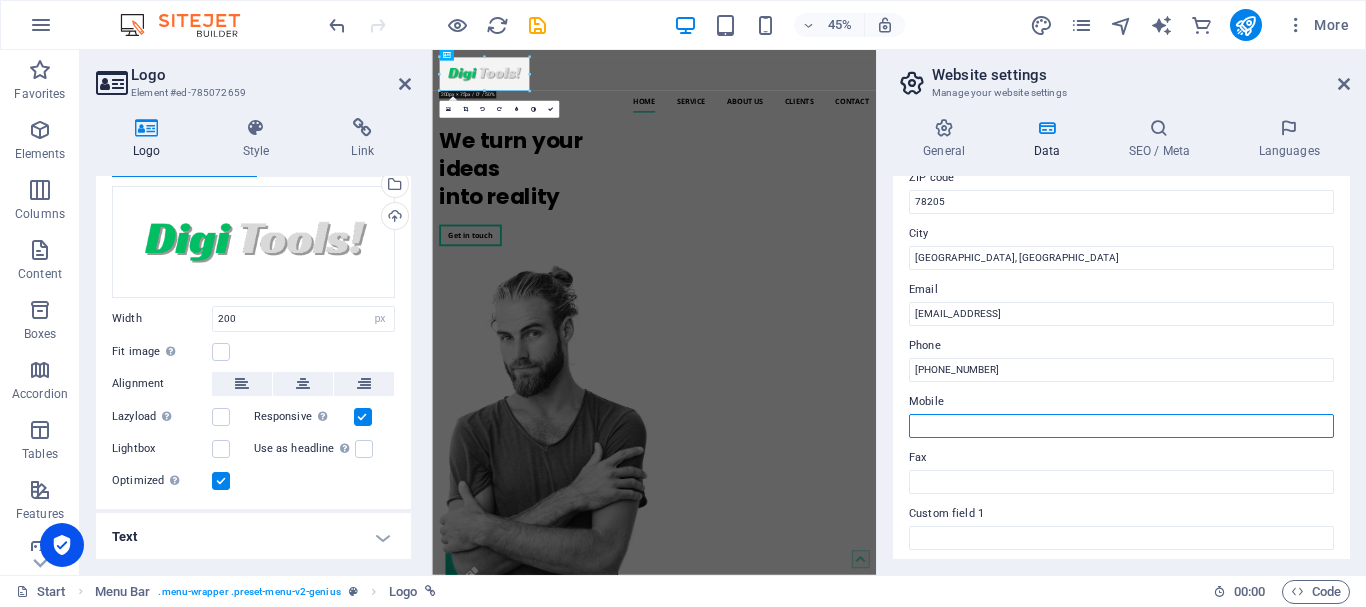 paste on "[PHONE_NUMBER]" 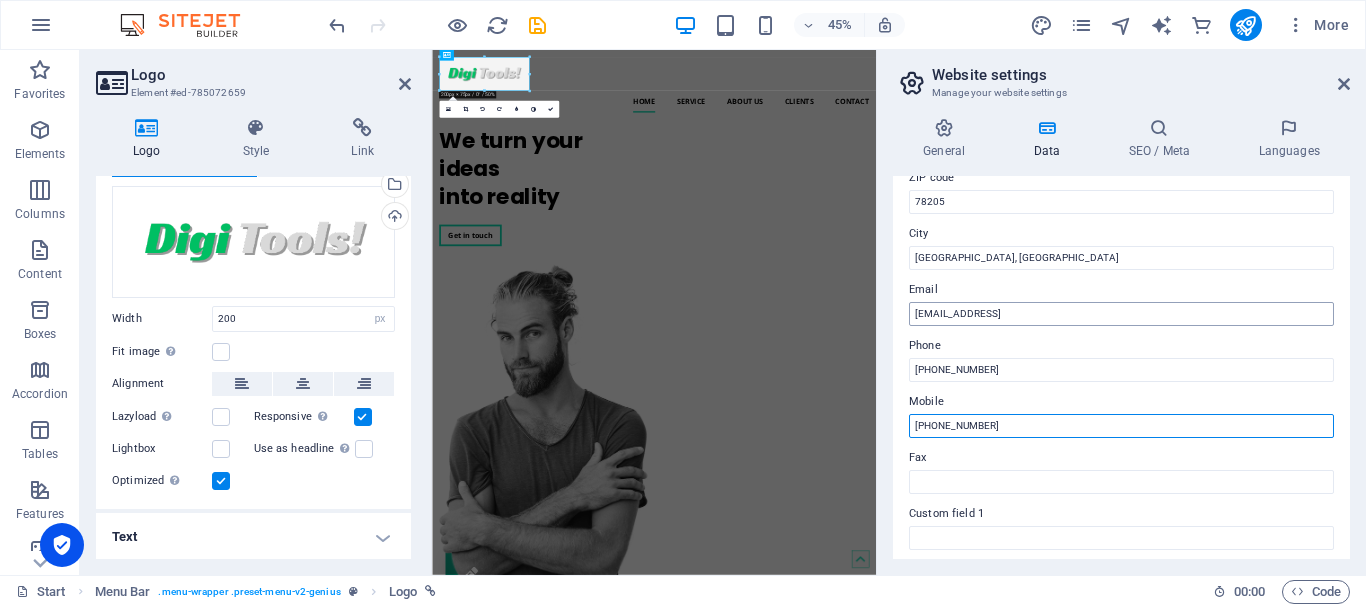 type on "[PHONE_NUMBER]" 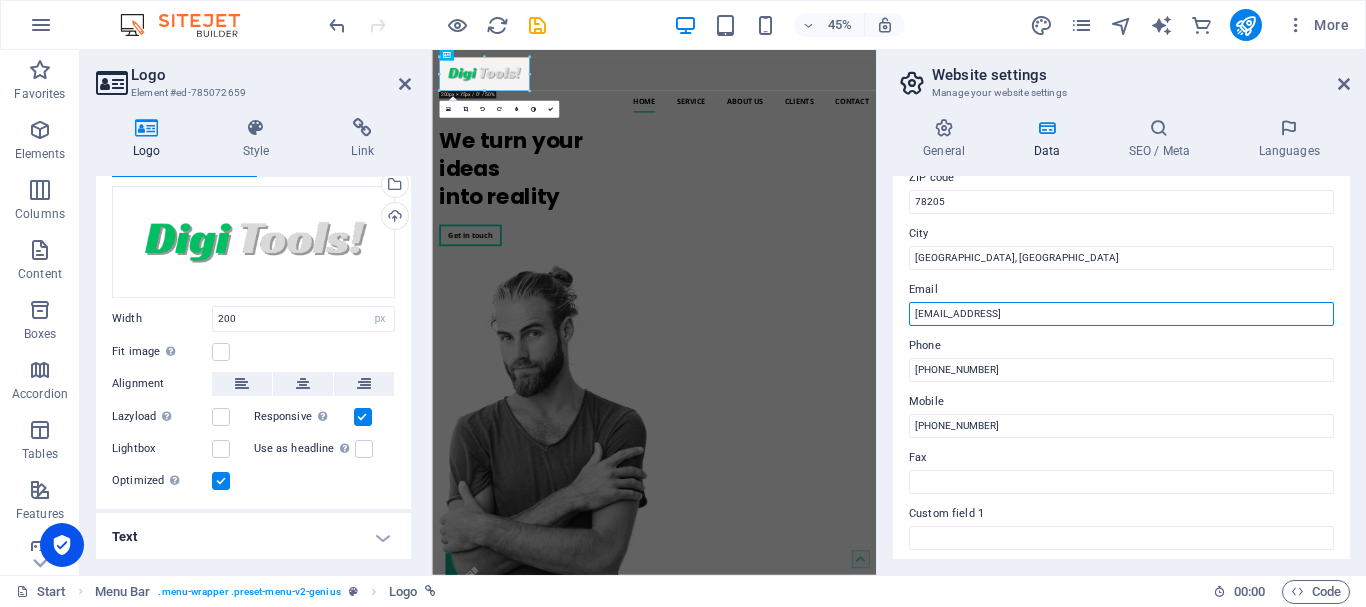 drag, startPoint x: 1185, startPoint y: 315, endPoint x: 896, endPoint y: 323, distance: 289.11072 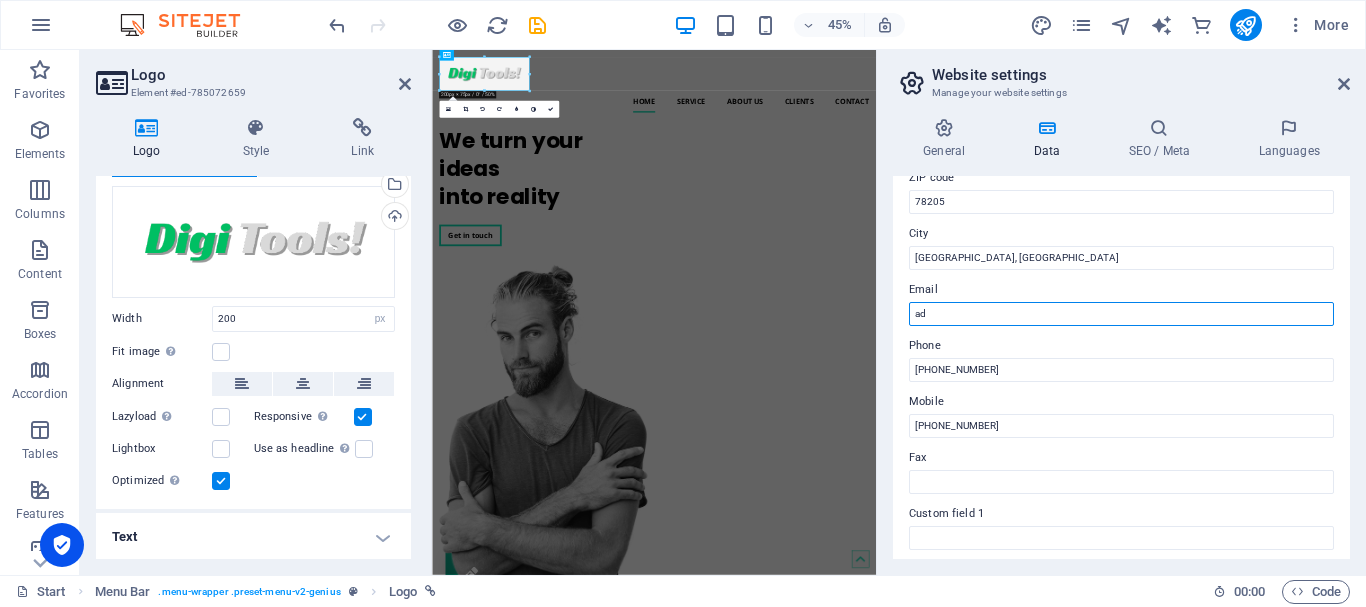 type on "a" 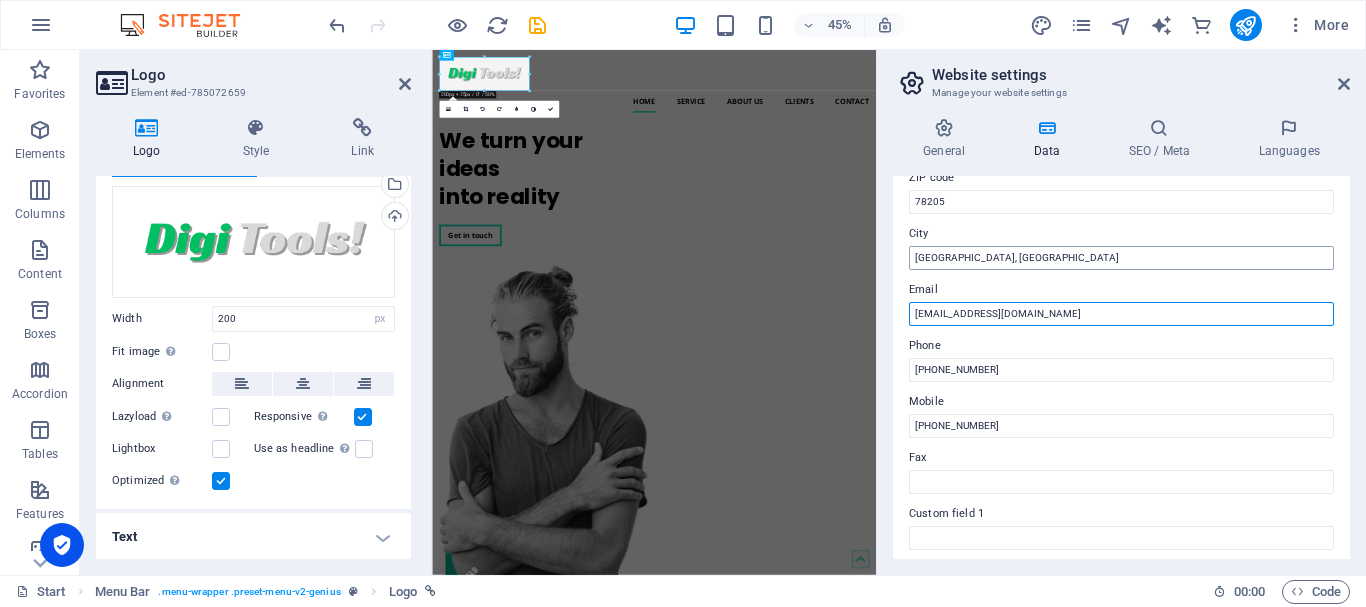type on "[EMAIL_ADDRESS][DOMAIN_NAME]" 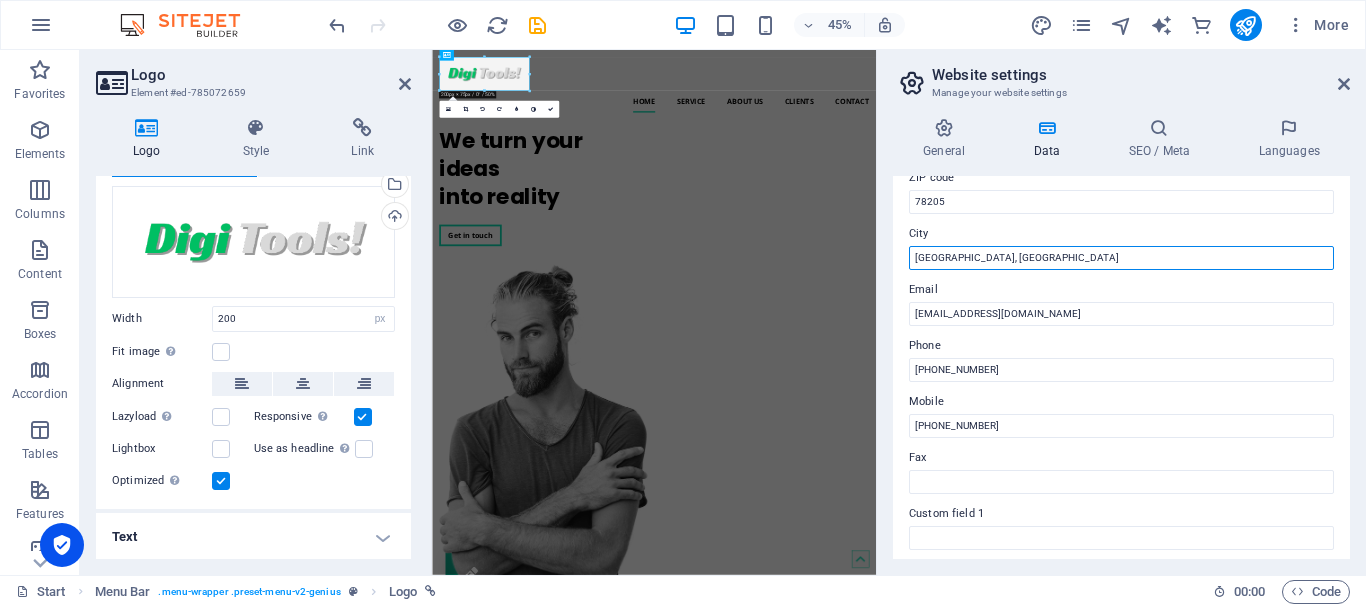 drag, startPoint x: 1017, startPoint y: 261, endPoint x: 877, endPoint y: 262, distance: 140.00357 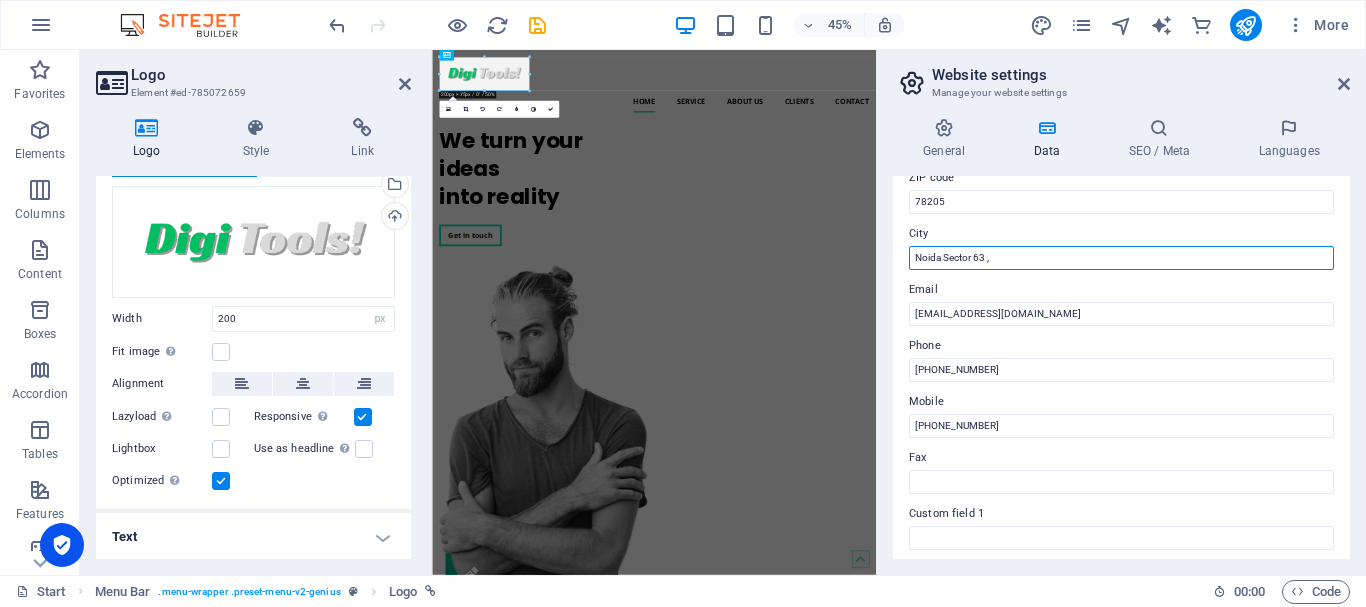 drag, startPoint x: 1007, startPoint y: 249, endPoint x: 892, endPoint y: 263, distance: 115.84904 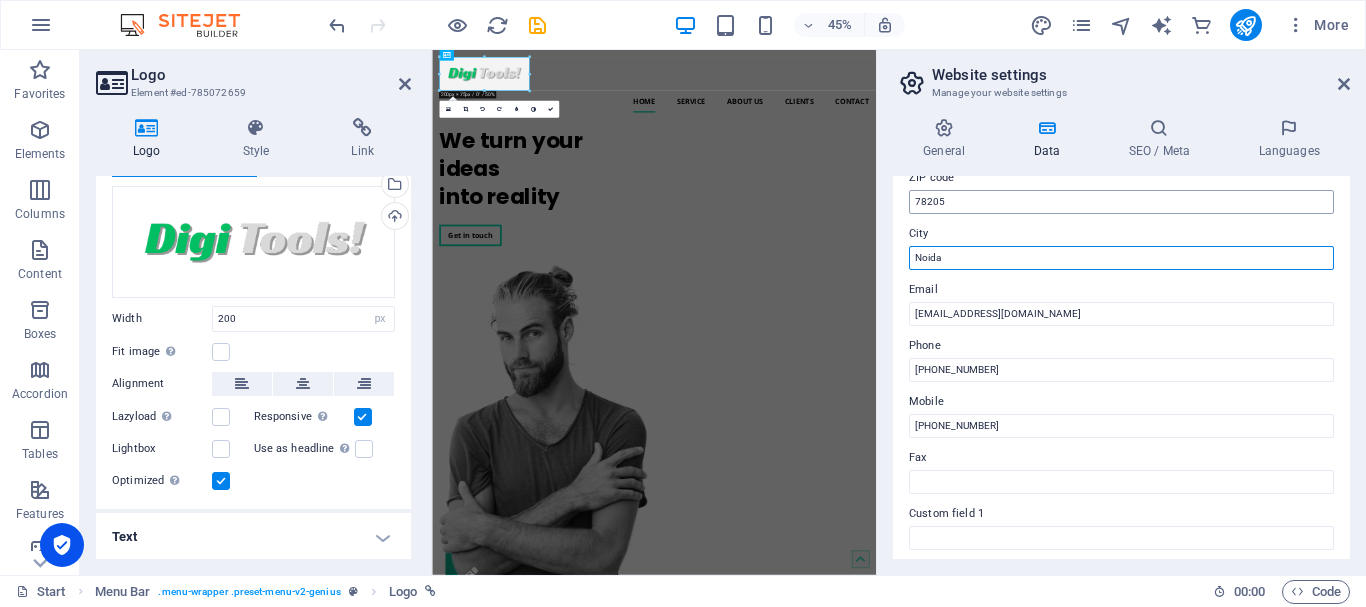 type on "Noida" 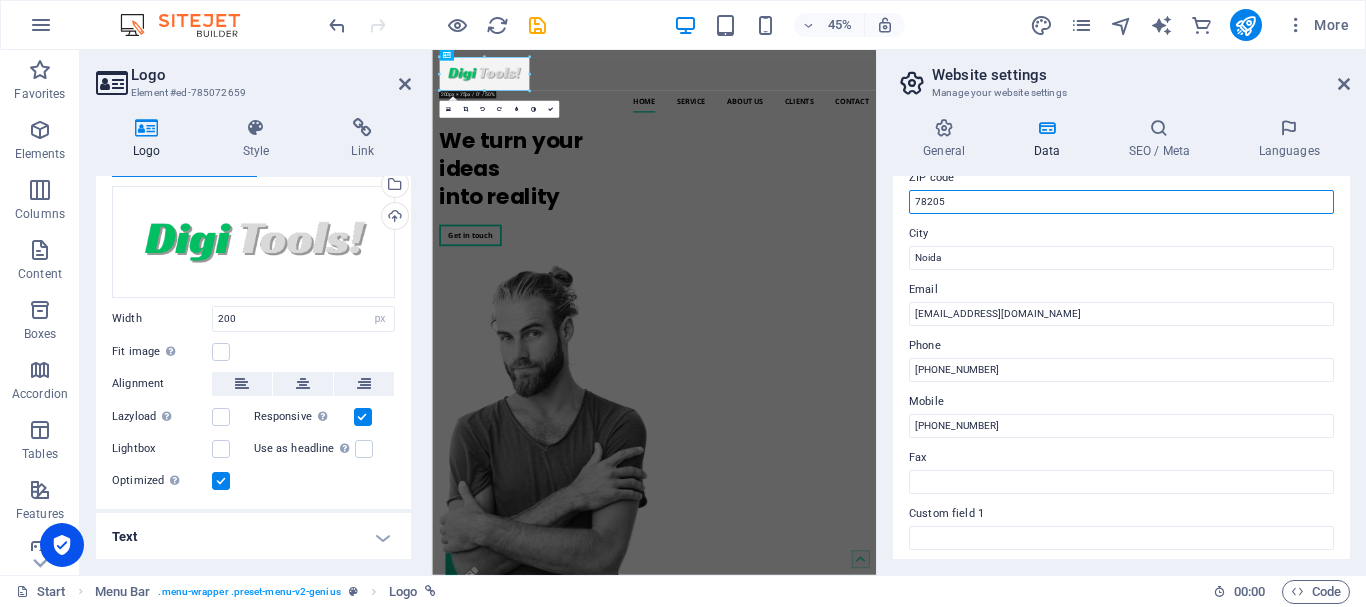 drag, startPoint x: 952, startPoint y: 204, endPoint x: 892, endPoint y: 210, distance: 60.299255 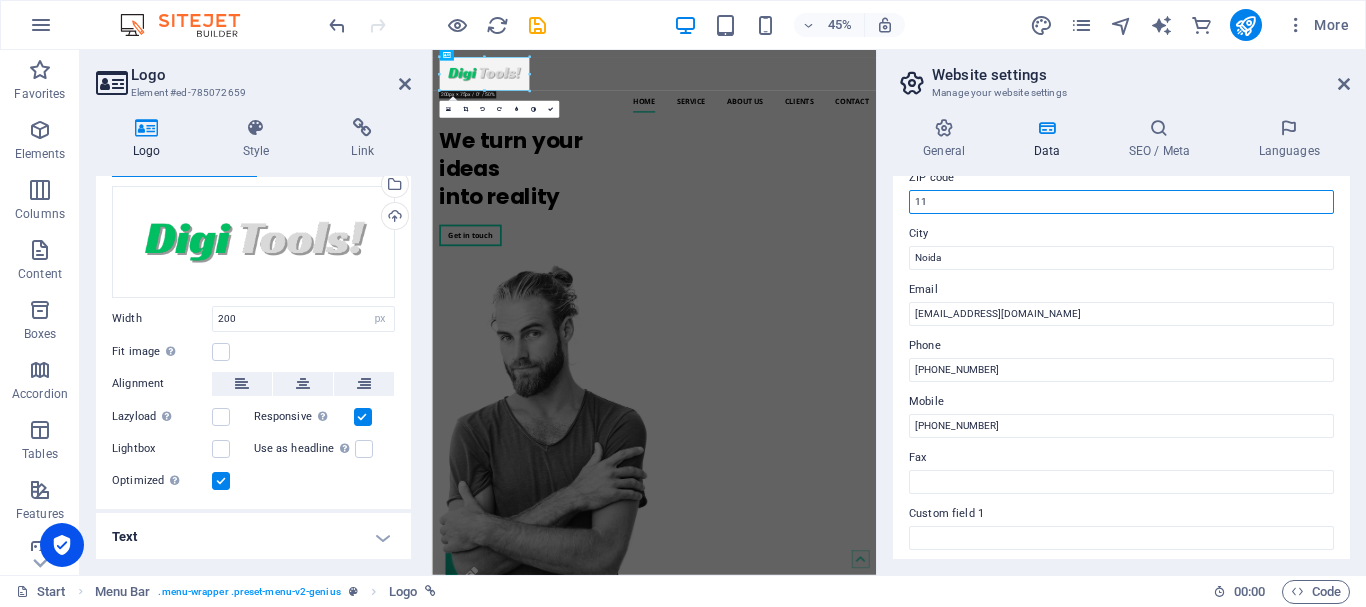 type on "1" 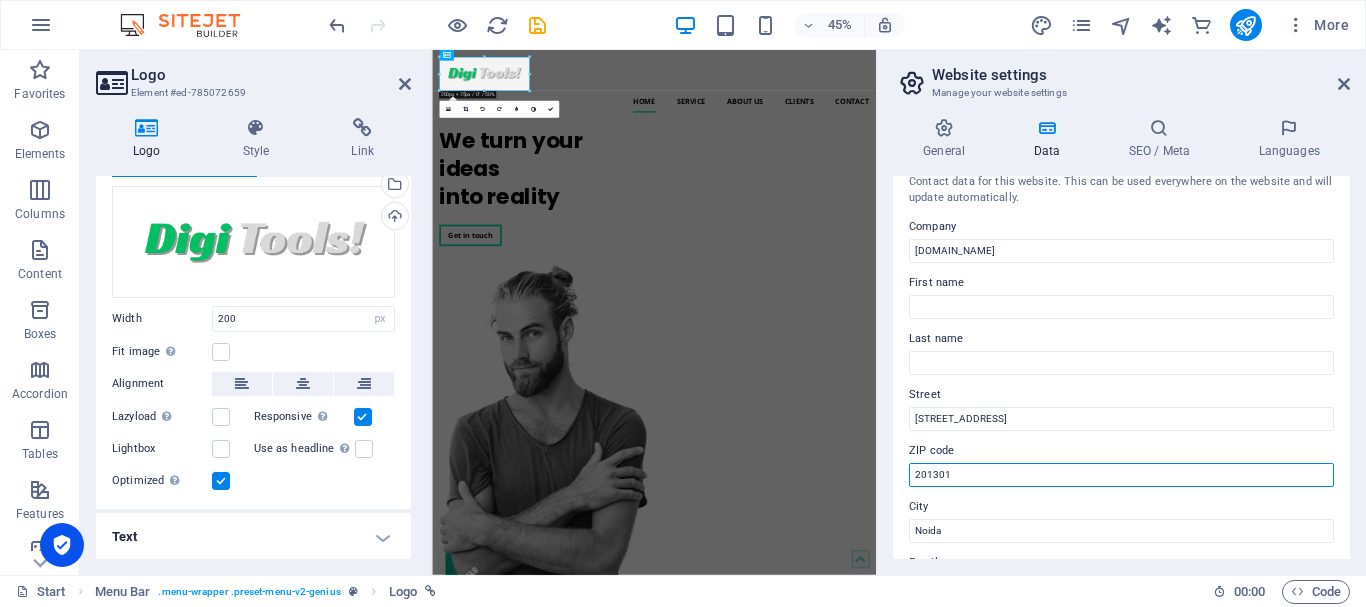 scroll, scrollTop: 0, scrollLeft: 0, axis: both 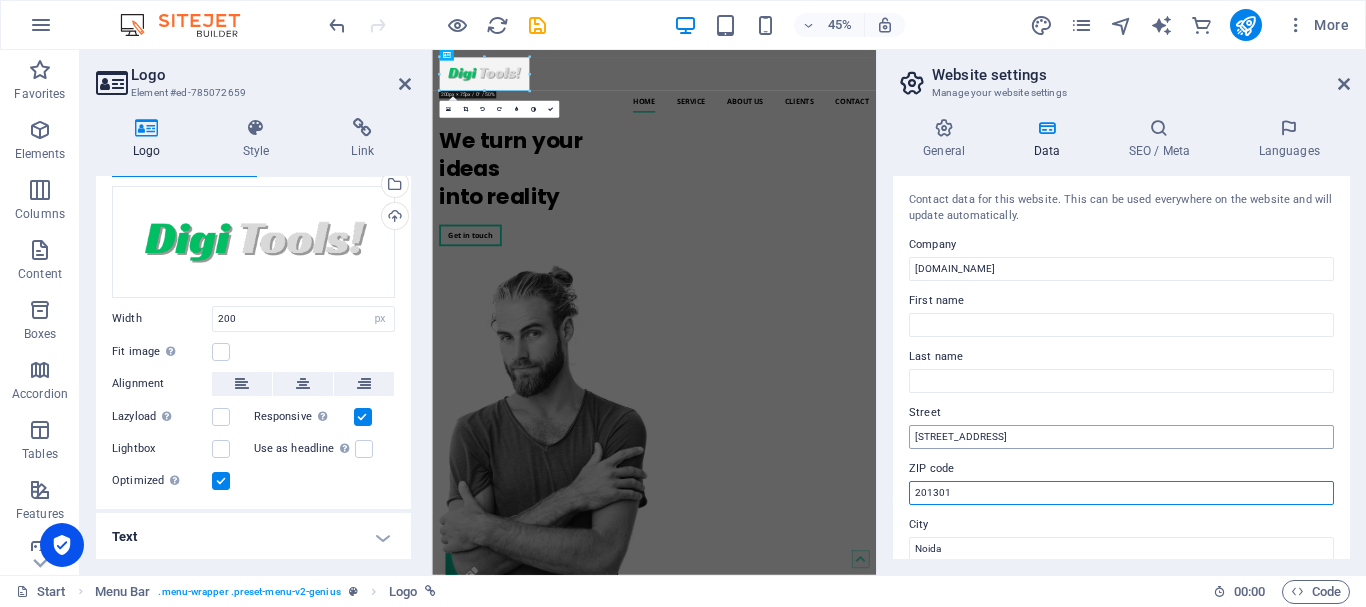 type on "201301" 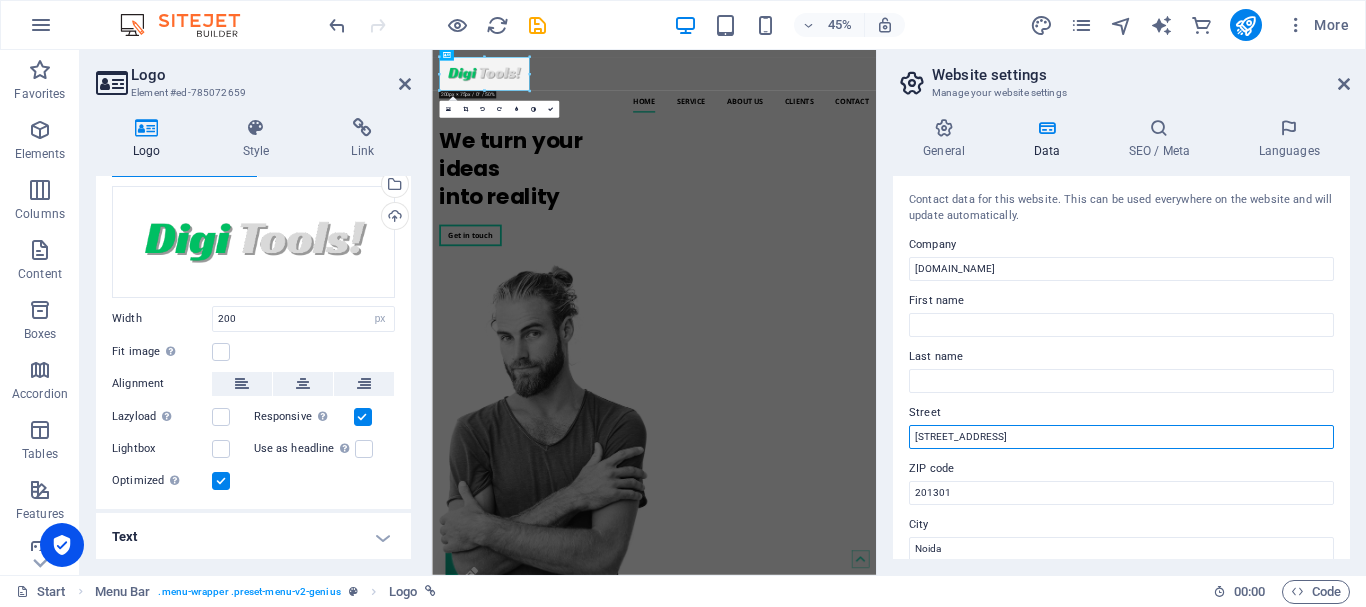 drag, startPoint x: 1032, startPoint y: 430, endPoint x: 898, endPoint y: 428, distance: 134.01492 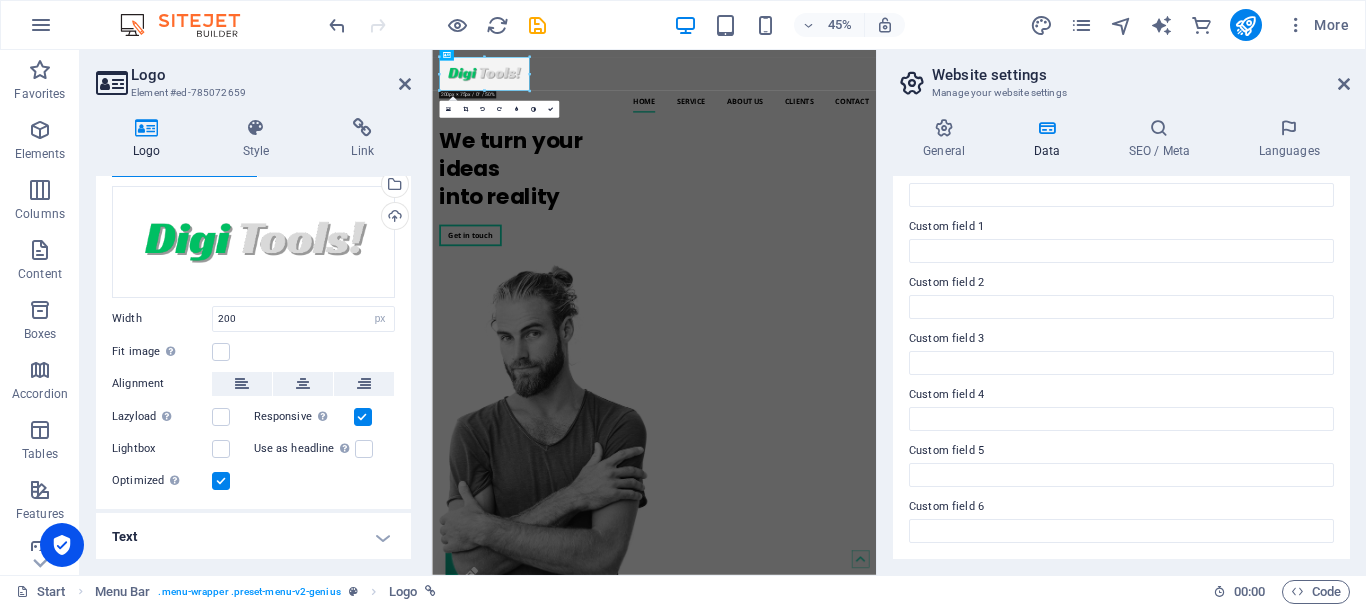 scroll, scrollTop: 0, scrollLeft: 0, axis: both 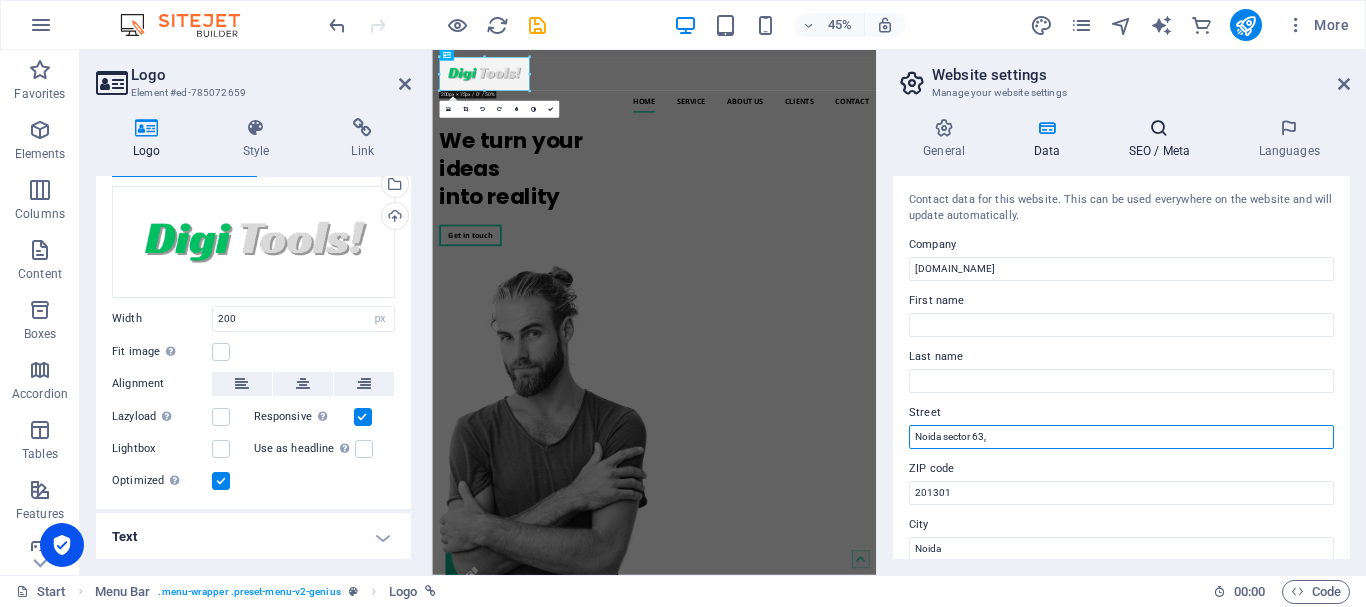 type on "Noida sector 63," 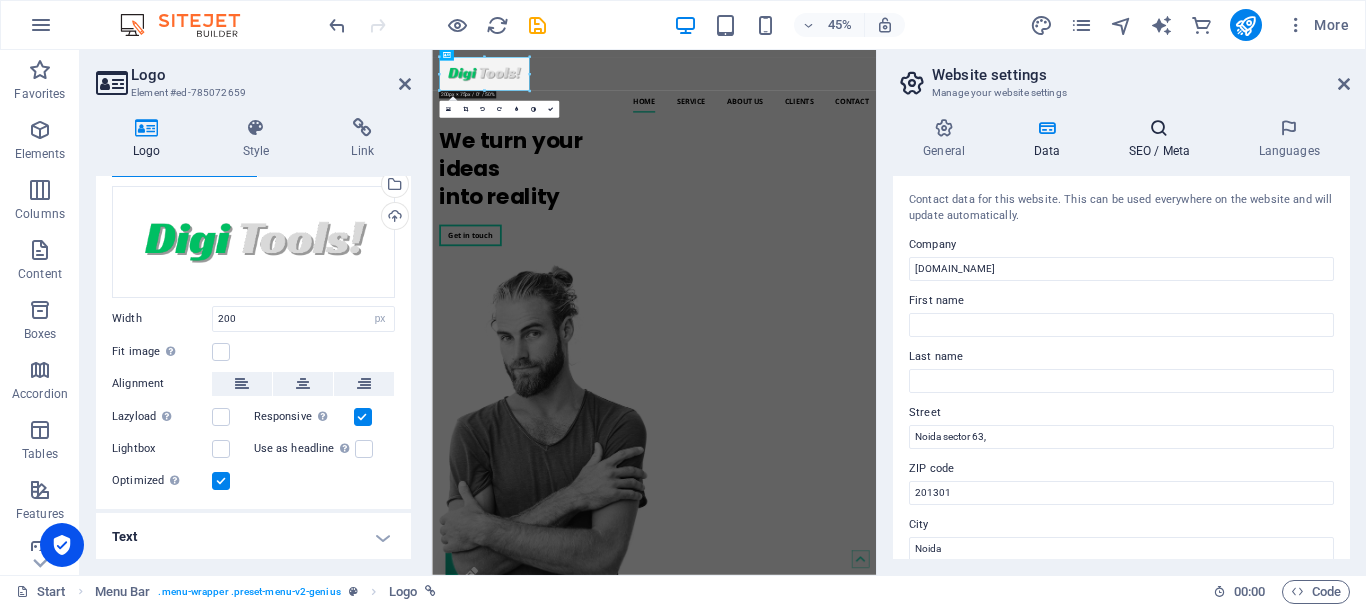 click at bounding box center (1159, 128) 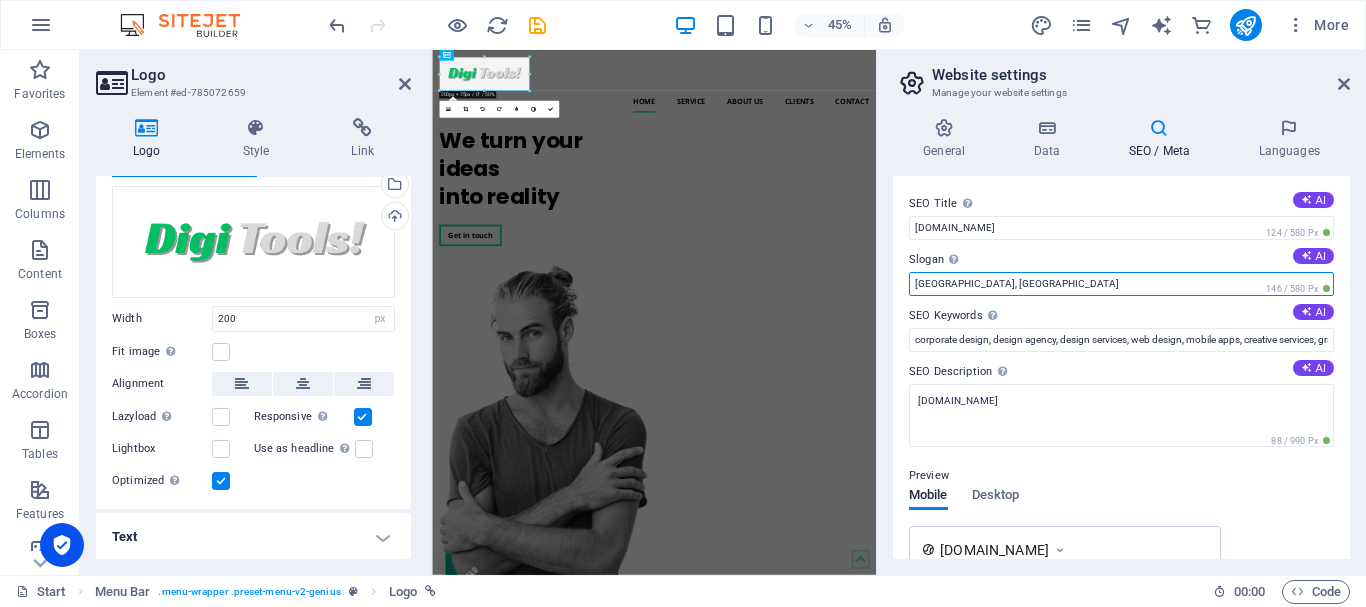 drag, startPoint x: 1142, startPoint y: 282, endPoint x: 911, endPoint y: 285, distance: 231.01949 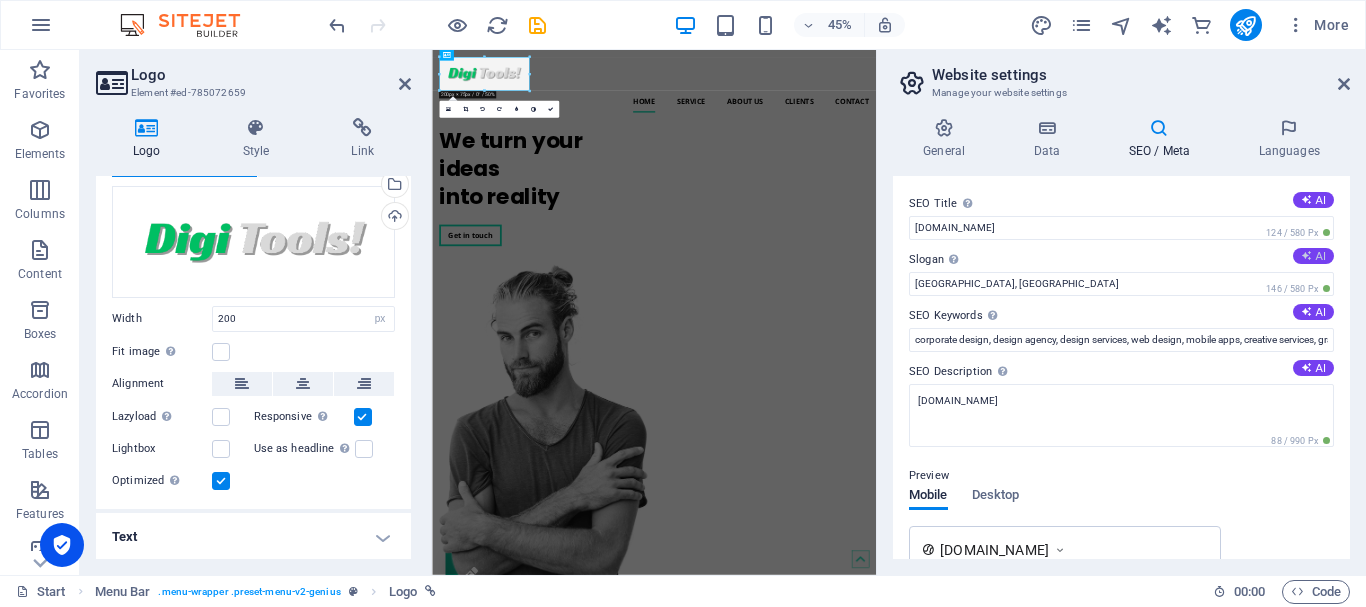 click at bounding box center [1306, 255] 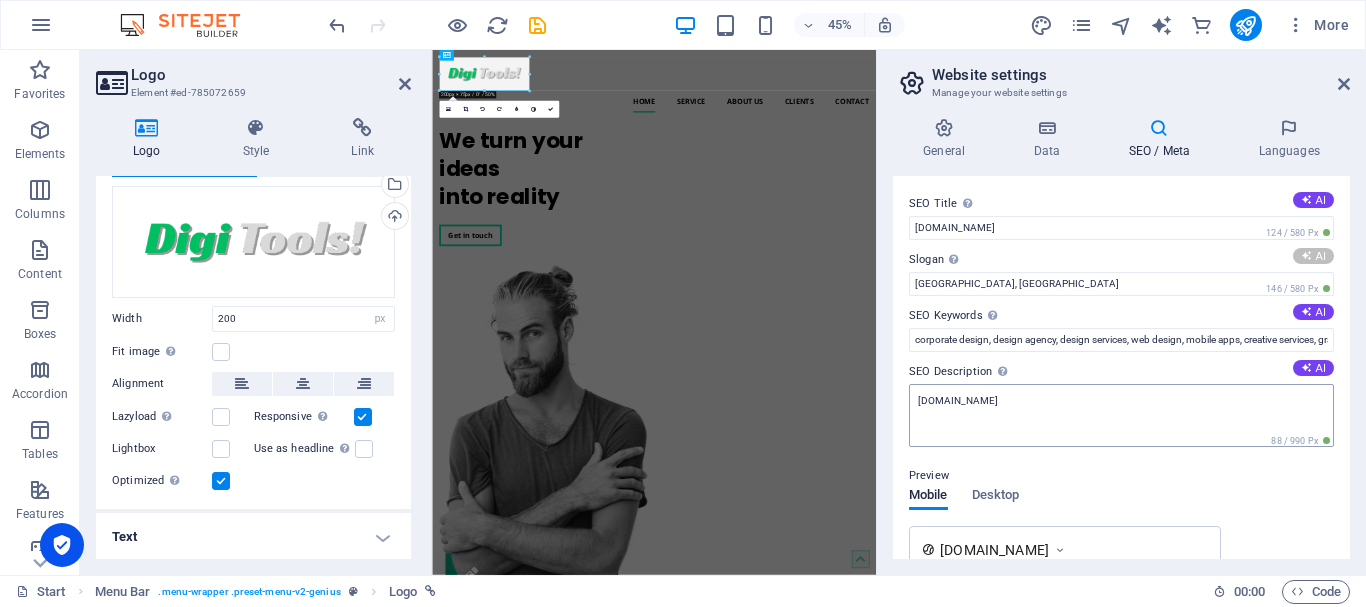 type on "Transforming Concepts into Captivating Designs" 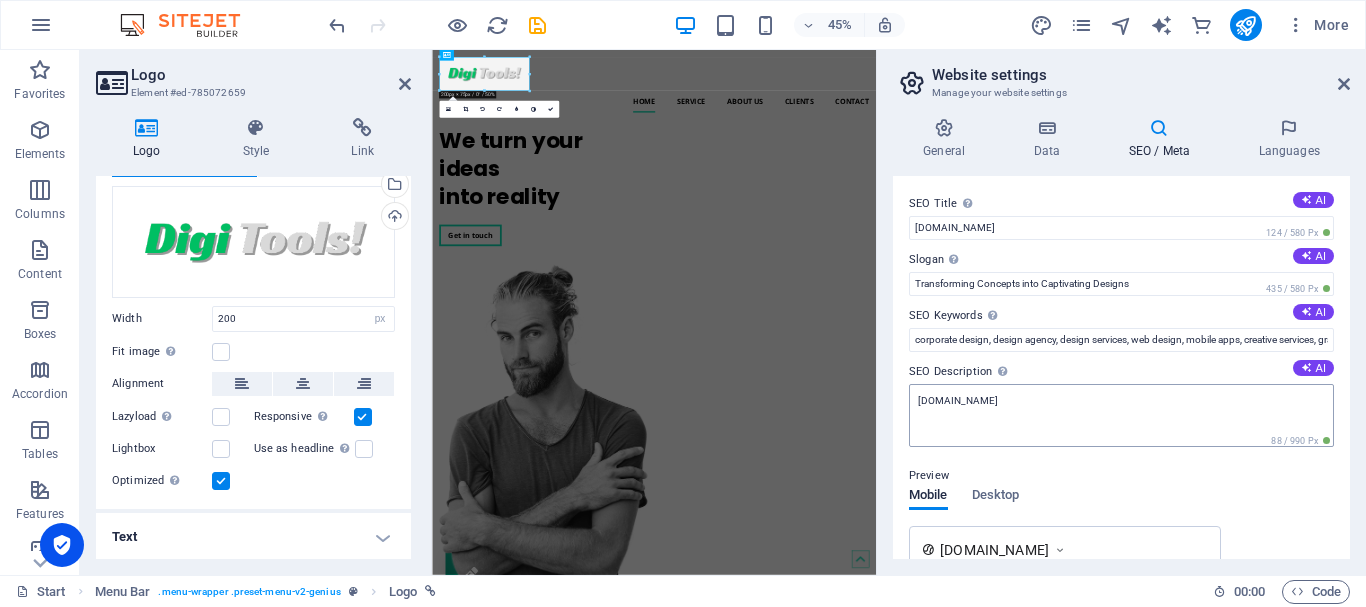 scroll, scrollTop: 409, scrollLeft: 0, axis: vertical 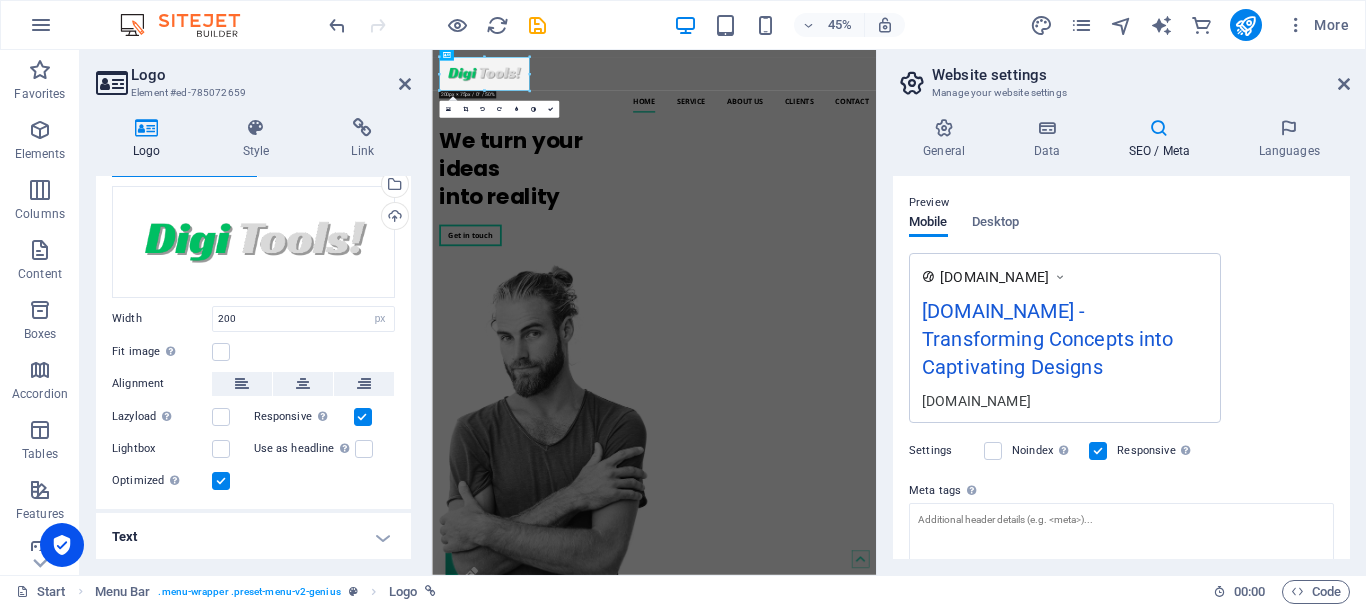 click on "[DOMAIN_NAME] - Transforming Concepts into Captivating Designs" at bounding box center [1065, 343] 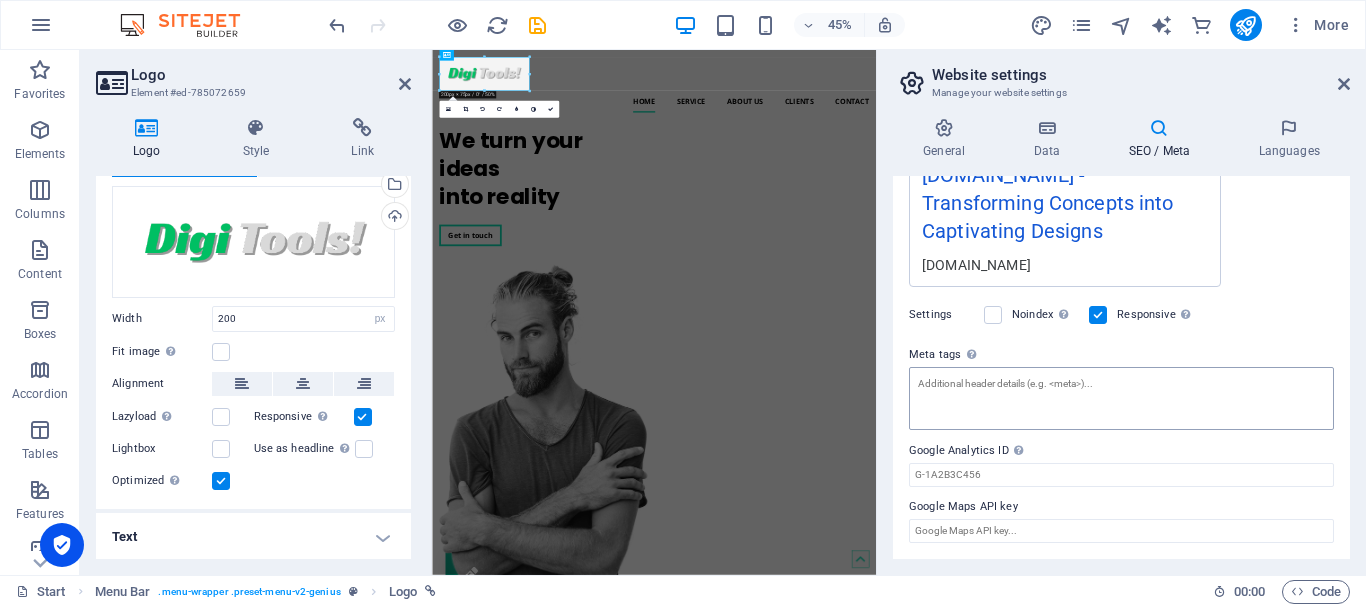 scroll, scrollTop: 0, scrollLeft: 0, axis: both 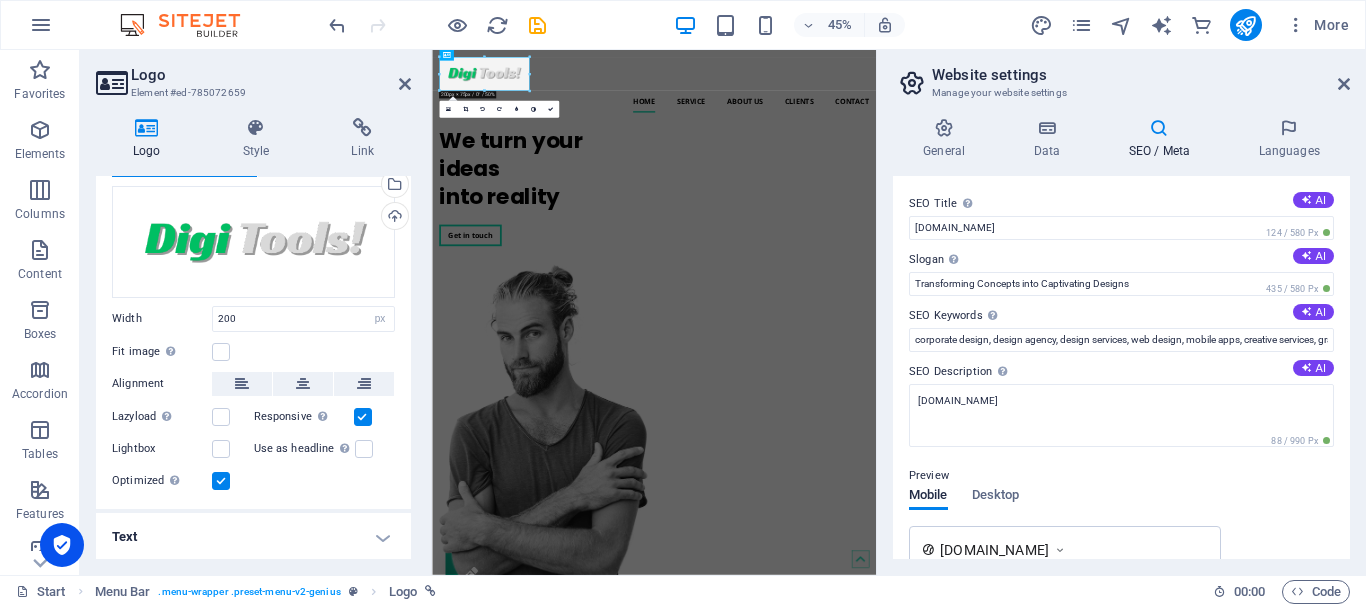 click on "Languages" at bounding box center (1289, 139) 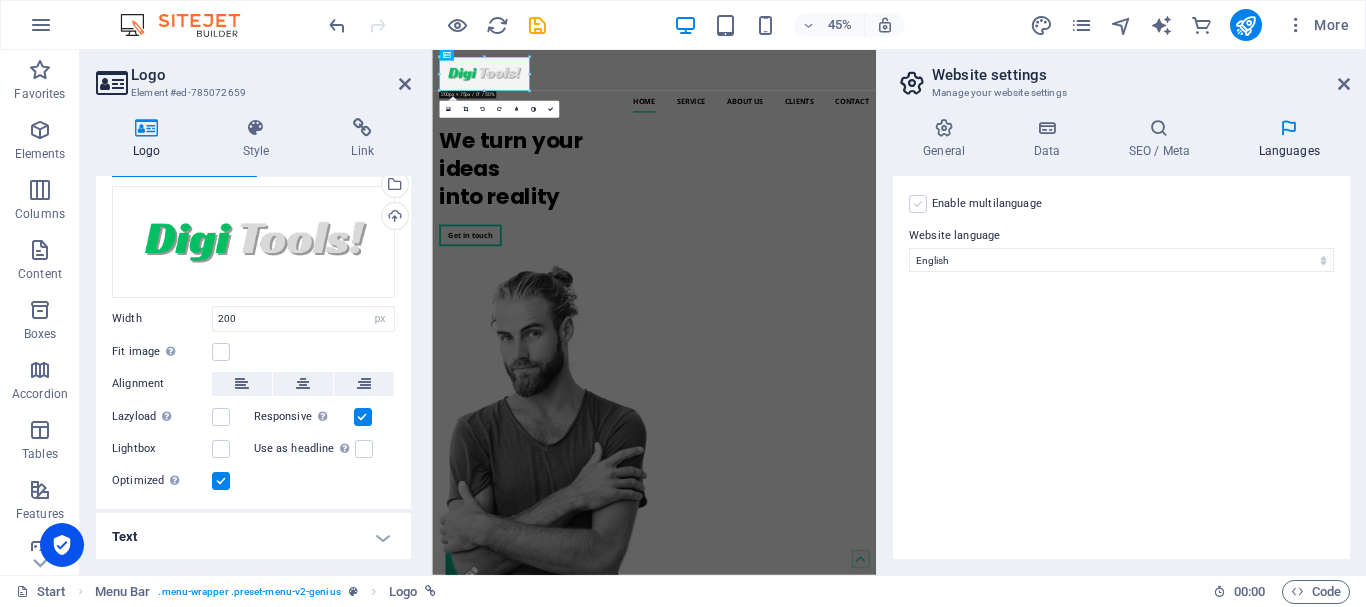 click at bounding box center (918, 204) 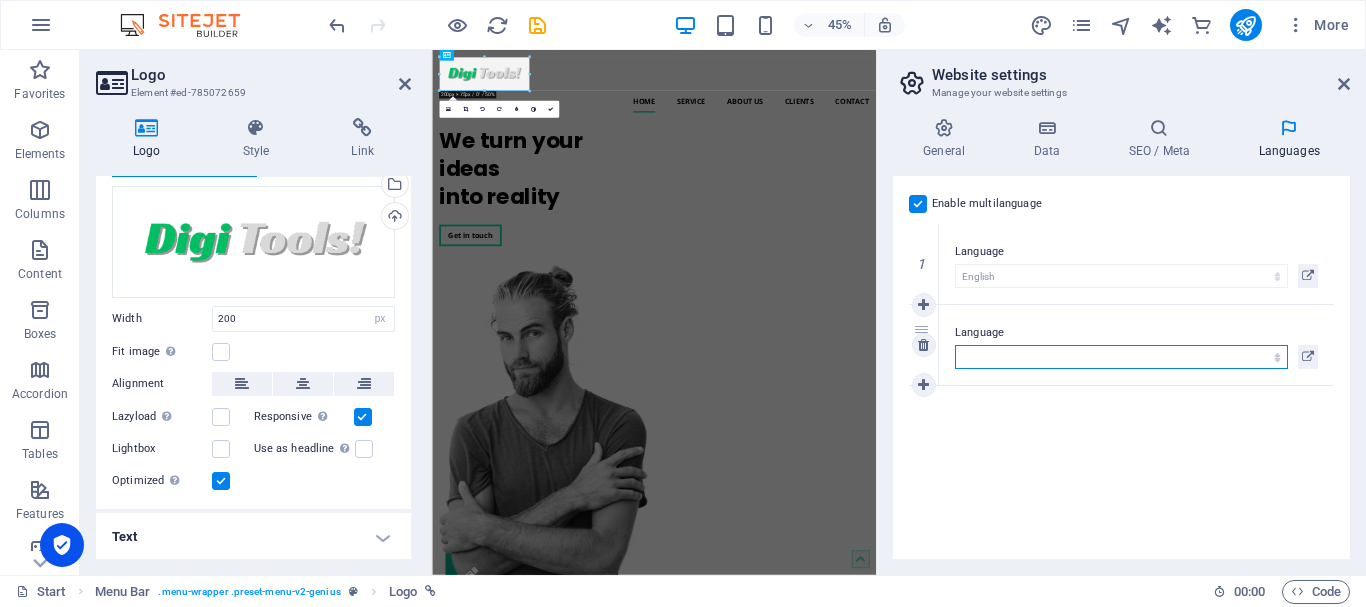 click on "Abkhazian Afar Afrikaans Akan Albanian Amharic Arabic Aragonese Armenian Assamese Avaric Avestan Aymara Azerbaijani Bambara Bashkir Basque Belarusian Bengali Bihari languages Bislama Bokmål Bosnian Breton Bulgarian Burmese Catalan Central Khmer Chamorro Chechen Chinese Church Slavic Chuvash Cornish Corsican Cree Croatian Czech Danish Dutch Dzongkha English Esperanto Estonian Ewe Faroese Farsi (Persian) Fijian Finnish French Fulah Gaelic Galician Ganda Georgian German Greek Greenlandic Guaraní Gujarati Haitian Creole Hausa Hebrew Herero Hindi Hiri Motu Hungarian Icelandic Ido Igbo Indonesian Interlingua Interlingue Inuktitut Inupiaq Irish Italian Japanese Javanese Kannada Kanuri Kashmiri Kazakh Kikuyu Kinyarwanda Komi Kongo Korean Kurdish Kwanyama Kyrgyz Lao Latin Latvian Limburgish Lingala Lithuanian Luba-Katanga Luxembourgish Macedonian Malagasy Malay Malayalam Maldivian Maltese Manx Maori Marathi Marshallese Mongolian [GEOGRAPHIC_DATA] Navajo [GEOGRAPHIC_DATA] Nepali North Ndebele Northern Sami Norwegian Norwegian Nynorsk Nuosu" at bounding box center (1121, 357) 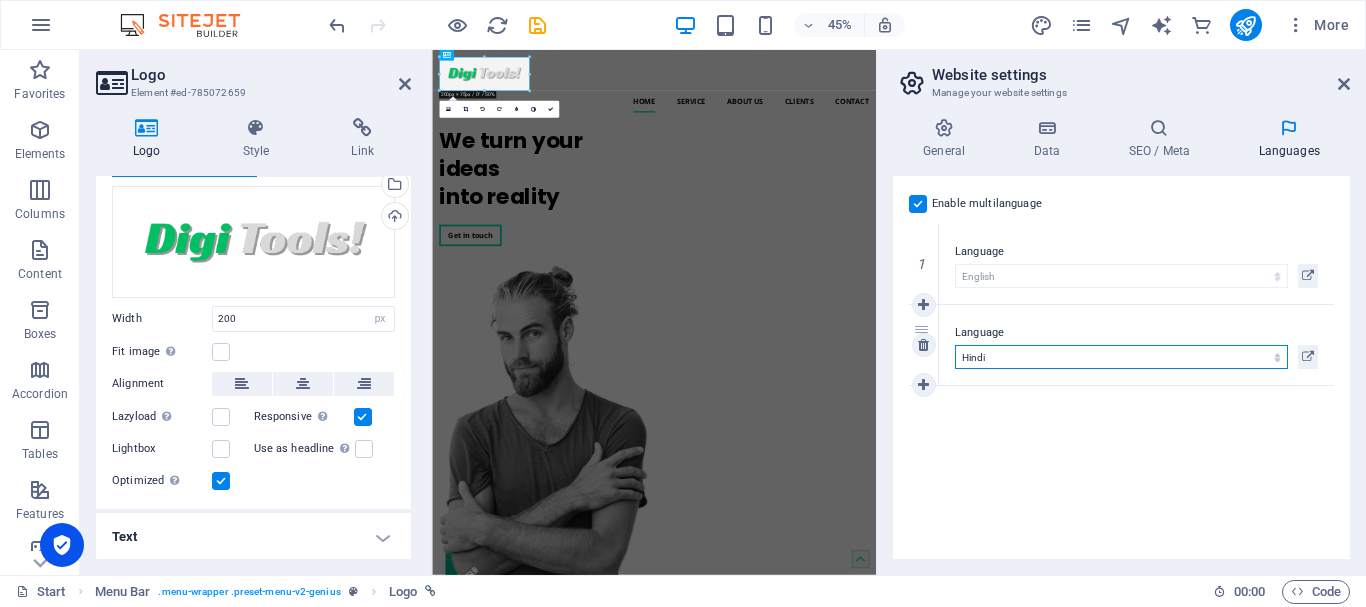 click on "Abkhazian Afar Afrikaans Akan Albanian Amharic Arabic Aragonese Armenian Assamese Avaric Avestan Aymara Azerbaijani Bambara Bashkir Basque Belarusian Bengali Bihari languages Bislama Bokmål Bosnian Breton Bulgarian Burmese Catalan Central Khmer Chamorro Chechen Chinese Church Slavic Chuvash Cornish Corsican Cree Croatian Czech Danish Dutch Dzongkha English Esperanto Estonian Ewe Faroese Farsi (Persian) Fijian Finnish French Fulah Gaelic Galician Ganda Georgian German Greek Greenlandic Guaraní Gujarati Haitian Creole Hausa Hebrew Herero Hindi Hiri Motu Hungarian Icelandic Ido Igbo Indonesian Interlingua Interlingue Inuktitut Inupiaq Irish Italian Japanese Javanese Kannada Kanuri Kashmiri Kazakh Kikuyu Kinyarwanda Komi Kongo Korean Kurdish Kwanyama Kyrgyz Lao Latin Latvian Limburgish Lingala Lithuanian Luba-Katanga Luxembourgish Macedonian Malagasy Malay Malayalam Maldivian Maltese Manx Maori Marathi Marshallese Mongolian [GEOGRAPHIC_DATA] Navajo [GEOGRAPHIC_DATA] Nepali North Ndebele Northern Sami Norwegian Norwegian Nynorsk Nuosu" at bounding box center [1121, 357] 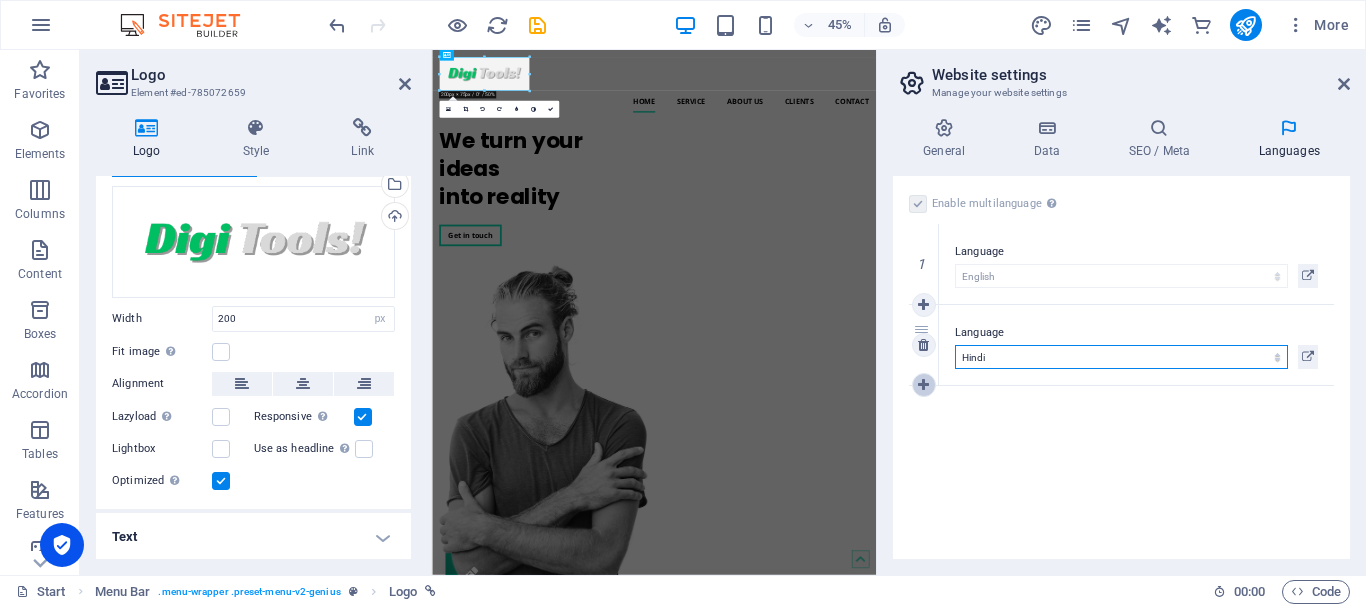 click at bounding box center [923, 385] 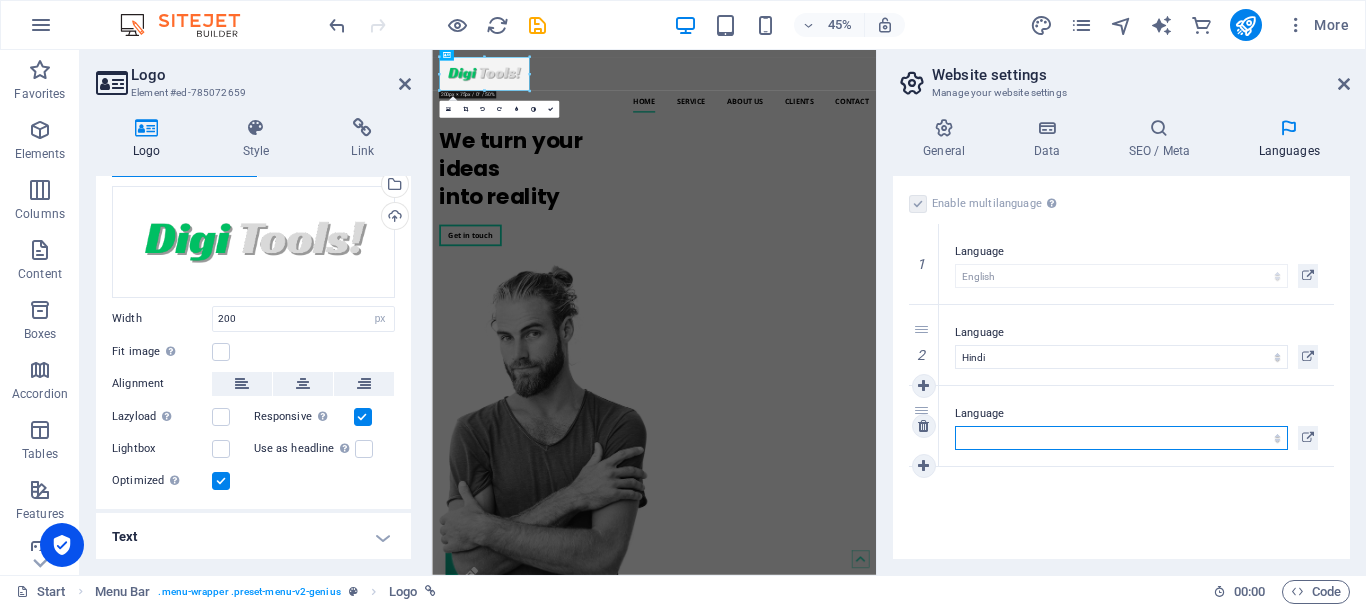 click on "Abkhazian Afar Afrikaans Akan Albanian Amharic Arabic Aragonese Armenian Assamese Avaric Avestan Aymara Azerbaijani Bambara Bashkir Basque Belarusian Bengali Bihari languages Bislama Bokmål Bosnian Breton Bulgarian Burmese Catalan Central Khmer Chamorro Chechen Chinese Church Slavic Chuvash Cornish Corsican Cree Croatian Czech Danish Dutch Dzongkha English Esperanto Estonian Ewe Faroese Farsi (Persian) Fijian Finnish French Fulah Gaelic Galician Ganda Georgian German Greek Greenlandic Guaraní Gujarati Haitian Creole Hausa Hebrew Herero Hindi Hiri Motu Hungarian Icelandic Ido Igbo Indonesian Interlingua Interlingue Inuktitut Inupiaq Irish Italian Japanese Javanese Kannada Kanuri Kashmiri Kazakh Kikuyu Kinyarwanda Komi Kongo Korean Kurdish Kwanyama Kyrgyz Lao Latin Latvian Limburgish Lingala Lithuanian Luba-Katanga Luxembourgish Macedonian Malagasy Malay Malayalam Maldivian Maltese Manx Maori Marathi Marshallese Mongolian [GEOGRAPHIC_DATA] Navajo [GEOGRAPHIC_DATA] Nepali North Ndebele Northern Sami Norwegian Norwegian Nynorsk Nuosu" at bounding box center (1121, 438) 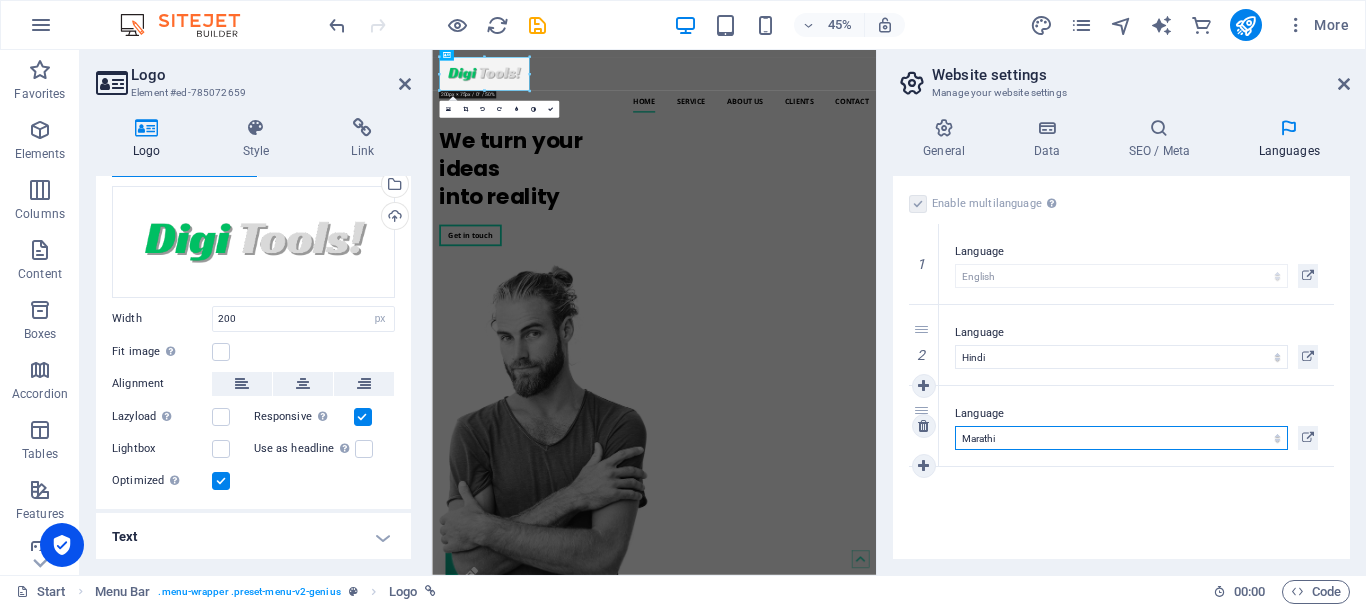 click on "Abkhazian Afar Afrikaans Akan Albanian Amharic Arabic Aragonese Armenian Assamese Avaric Avestan Aymara Azerbaijani Bambara Bashkir Basque Belarusian Bengali Bihari languages Bislama Bokmål Bosnian Breton Bulgarian Burmese Catalan Central Khmer Chamorro Chechen Chinese Church Slavic Chuvash Cornish Corsican Cree Croatian Czech Danish Dutch Dzongkha English Esperanto Estonian Ewe Faroese Farsi (Persian) Fijian Finnish French Fulah Gaelic Galician Ganda Georgian German Greek Greenlandic Guaraní Gujarati Haitian Creole Hausa Hebrew Herero Hindi Hiri Motu Hungarian Icelandic Ido Igbo Indonesian Interlingua Interlingue Inuktitut Inupiaq Irish Italian Japanese Javanese Kannada Kanuri Kashmiri Kazakh Kikuyu Kinyarwanda Komi Kongo Korean Kurdish Kwanyama Kyrgyz Lao Latin Latvian Limburgish Lingala Lithuanian Luba-Katanga Luxembourgish Macedonian Malagasy Malay Malayalam Maldivian Maltese Manx Maori Marathi Marshallese Mongolian [GEOGRAPHIC_DATA] Navajo [GEOGRAPHIC_DATA] Nepali North Ndebele Northern Sami Norwegian Norwegian Nynorsk Nuosu" at bounding box center (1121, 438) 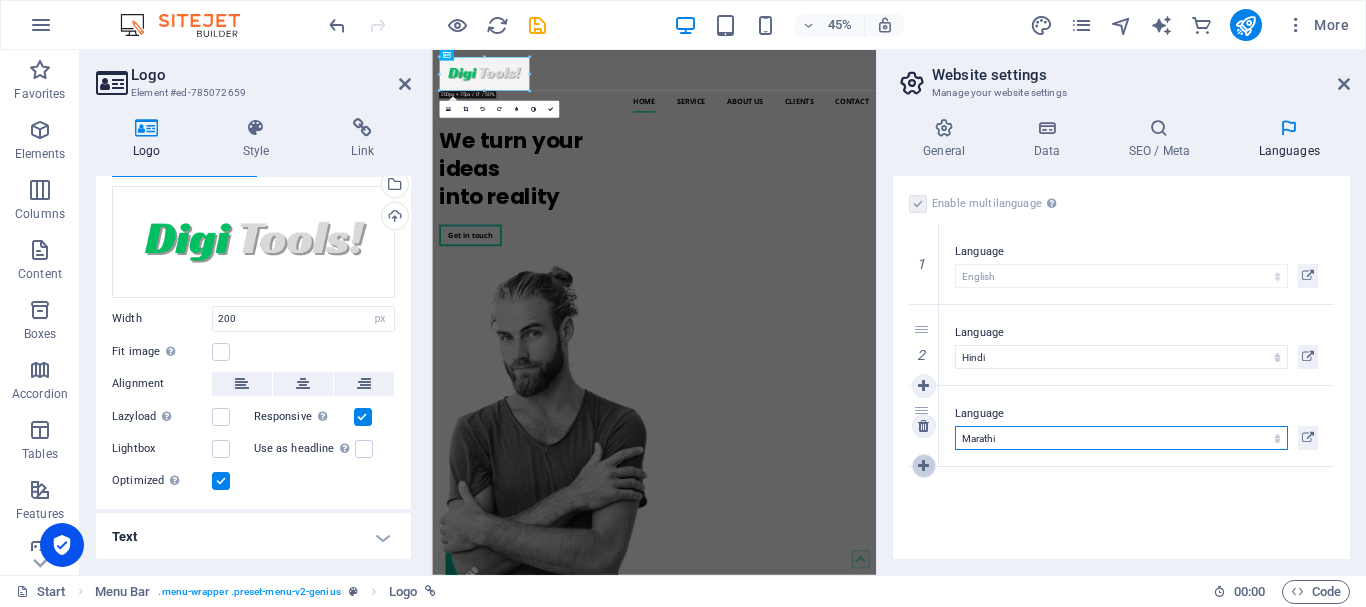 click at bounding box center (924, 466) 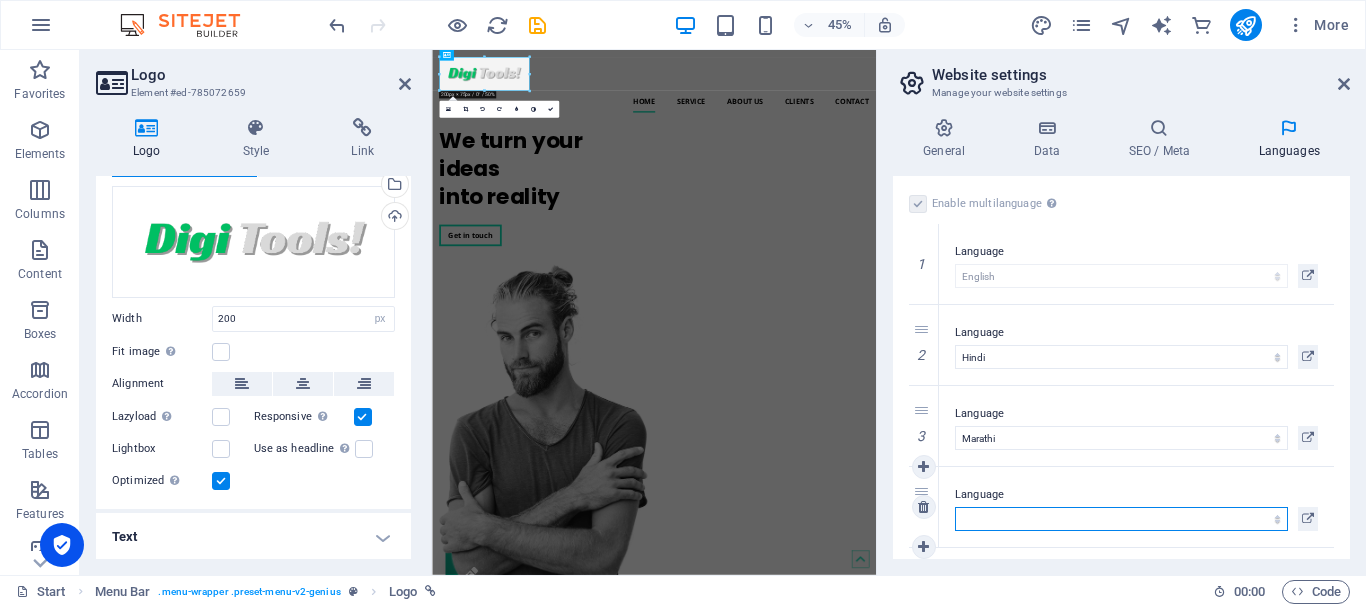 click on "Abkhazian Afar Afrikaans Akan Albanian Amharic Arabic Aragonese Armenian Assamese Avaric Avestan Aymara Azerbaijani Bambara Bashkir Basque Belarusian Bengali Bihari languages Bislama Bokmål Bosnian Breton Bulgarian Burmese Catalan Central Khmer Chamorro Chechen Chinese Church Slavic Chuvash Cornish Corsican Cree Croatian Czech Danish Dutch Dzongkha English Esperanto Estonian Ewe Faroese Farsi (Persian) Fijian Finnish French Fulah Gaelic Galician Ganda Georgian German Greek Greenlandic Guaraní Gujarati Haitian Creole Hausa Hebrew Herero Hindi Hiri Motu Hungarian Icelandic Ido Igbo Indonesian Interlingua Interlingue Inuktitut Inupiaq Irish Italian Japanese Javanese Kannada Kanuri Kashmiri Kazakh Kikuyu Kinyarwanda Komi Kongo Korean Kurdish Kwanyama Kyrgyz Lao Latin Latvian Limburgish Lingala Lithuanian Luba-Katanga Luxembourgish Macedonian Malagasy Malay Malayalam Maldivian Maltese Manx Maori Marathi Marshallese Mongolian [GEOGRAPHIC_DATA] Navajo [GEOGRAPHIC_DATA] Nepali North Ndebele Northern Sami Norwegian Norwegian Nynorsk Nuosu" at bounding box center [1121, 519] 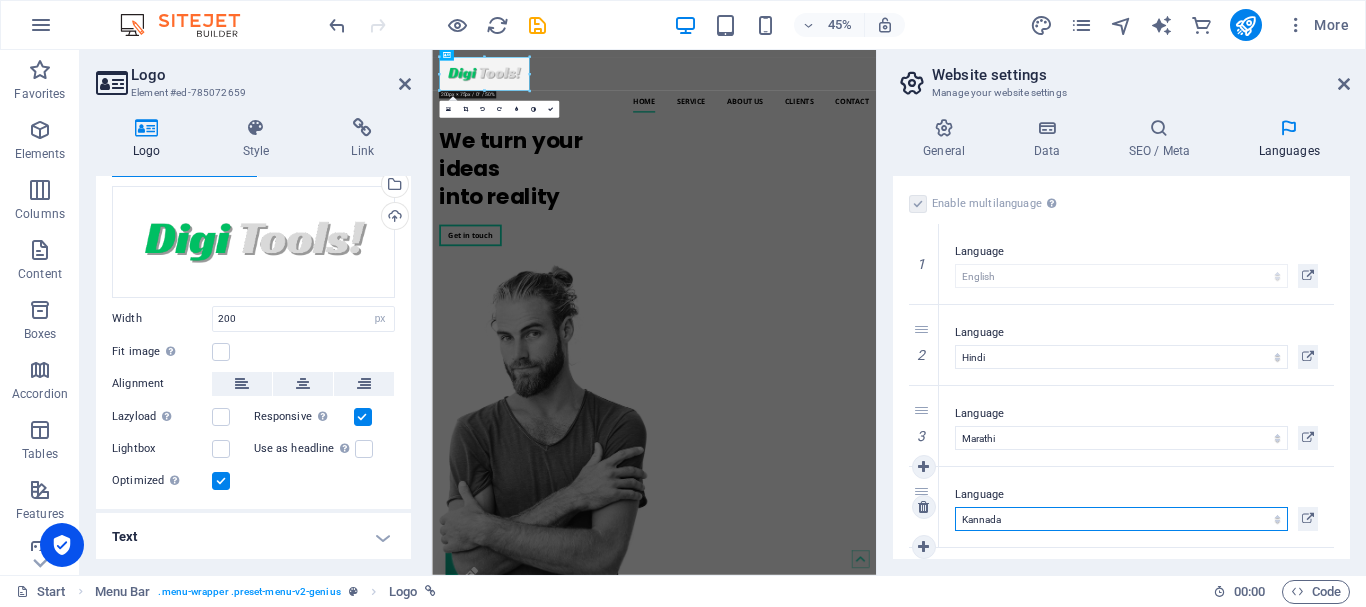 click on "Abkhazian Afar Afrikaans Akan Albanian Amharic Arabic Aragonese Armenian Assamese Avaric Avestan Aymara Azerbaijani Bambara Bashkir Basque Belarusian Bengali Bihari languages Bislama Bokmål Bosnian Breton Bulgarian Burmese Catalan Central Khmer Chamorro Chechen Chinese Church Slavic Chuvash Cornish Corsican Cree Croatian Czech Danish Dutch Dzongkha English Esperanto Estonian Ewe Faroese Farsi (Persian) Fijian Finnish French Fulah Gaelic Galician Ganda Georgian German Greek Greenlandic Guaraní Gujarati Haitian Creole Hausa Hebrew Herero Hindi Hiri Motu Hungarian Icelandic Ido Igbo Indonesian Interlingua Interlingue Inuktitut Inupiaq Irish Italian Japanese Javanese Kannada Kanuri Kashmiri Kazakh Kikuyu Kinyarwanda Komi Kongo Korean Kurdish Kwanyama Kyrgyz Lao Latin Latvian Limburgish Lingala Lithuanian Luba-Katanga Luxembourgish Macedonian Malagasy Malay Malayalam Maldivian Maltese Manx Maori Marathi Marshallese Mongolian [GEOGRAPHIC_DATA] Navajo [GEOGRAPHIC_DATA] Nepali North Ndebele Northern Sami Norwegian Norwegian Nynorsk Nuosu" at bounding box center (1121, 519) 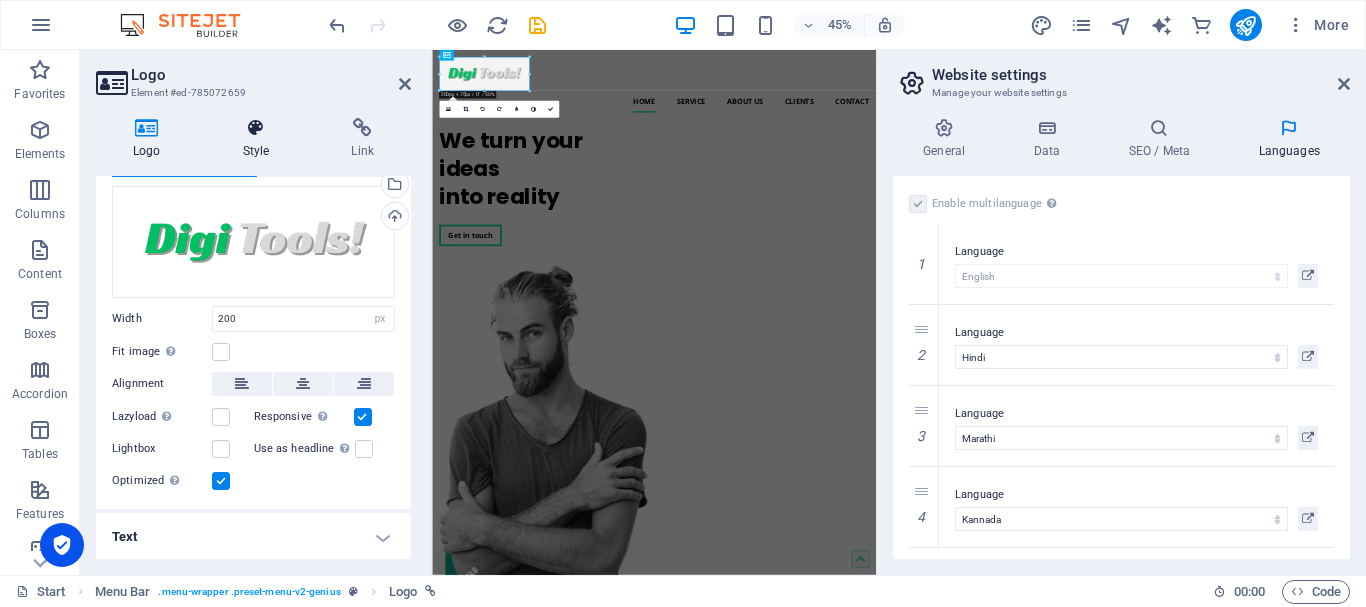 click on "Style" at bounding box center (260, 139) 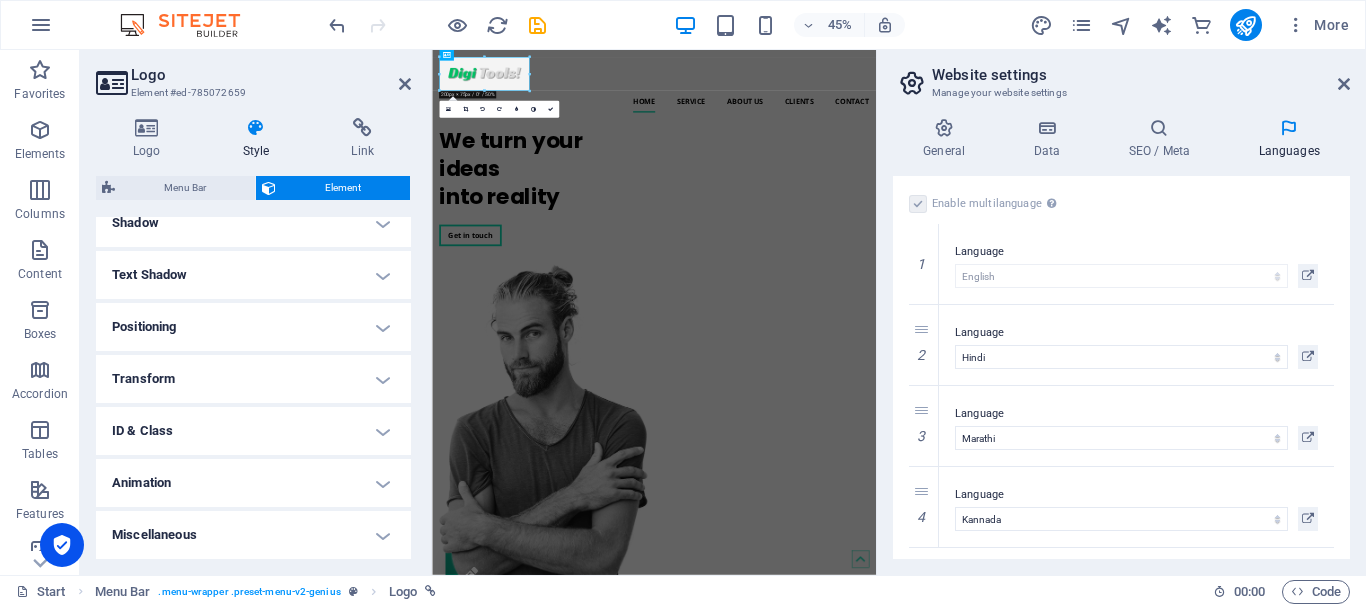 scroll, scrollTop: 0, scrollLeft: 0, axis: both 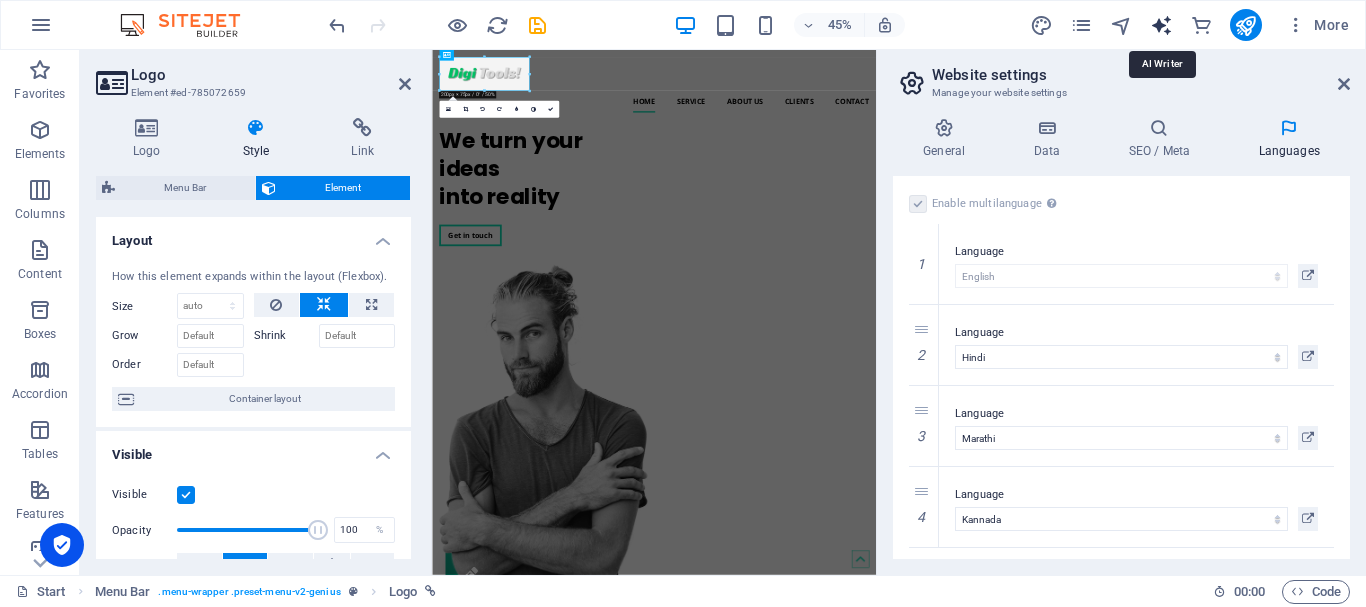 click at bounding box center (1161, 25) 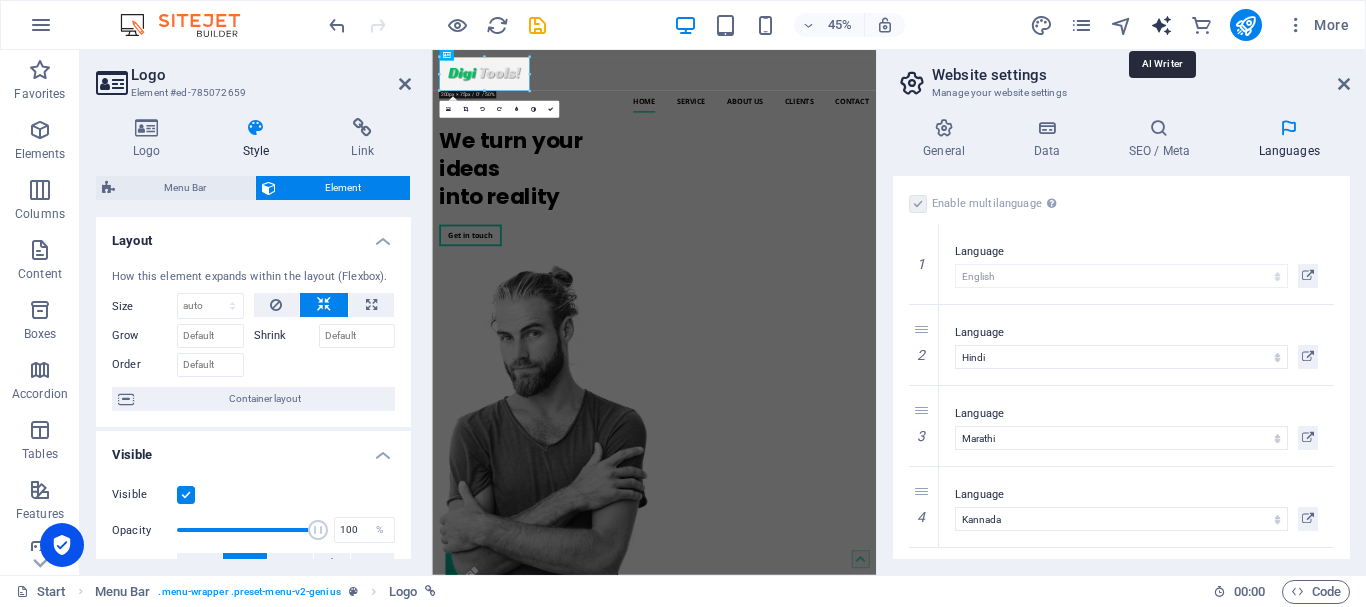 select on "English" 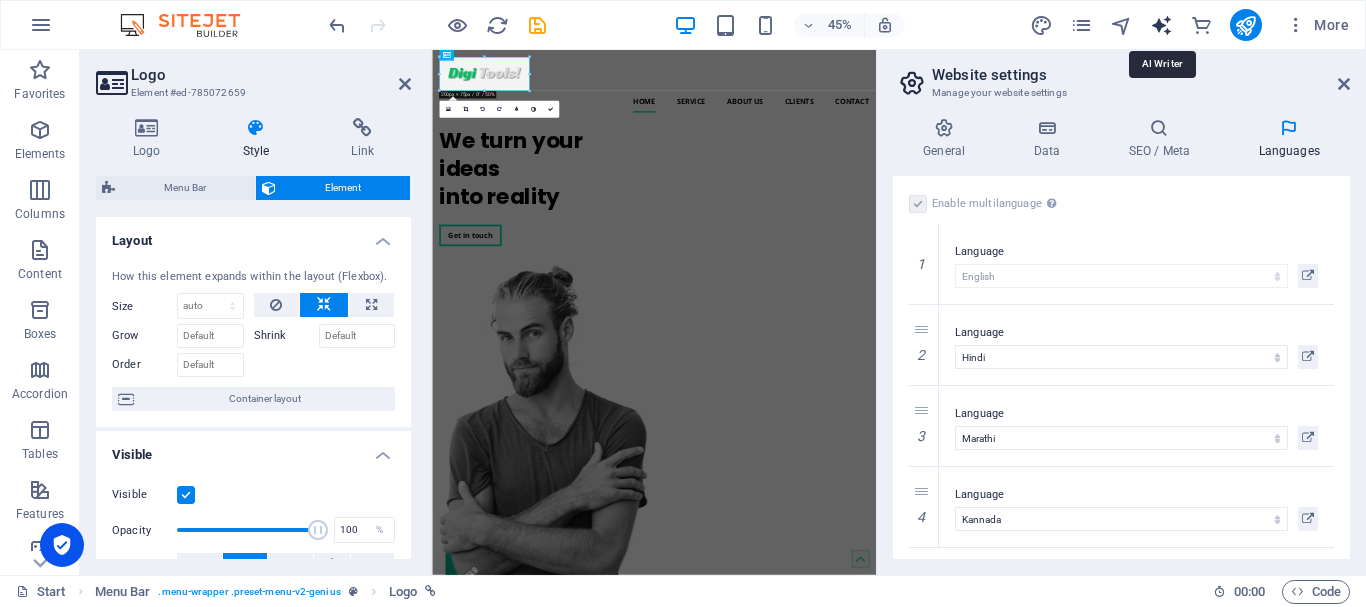 select on "English" 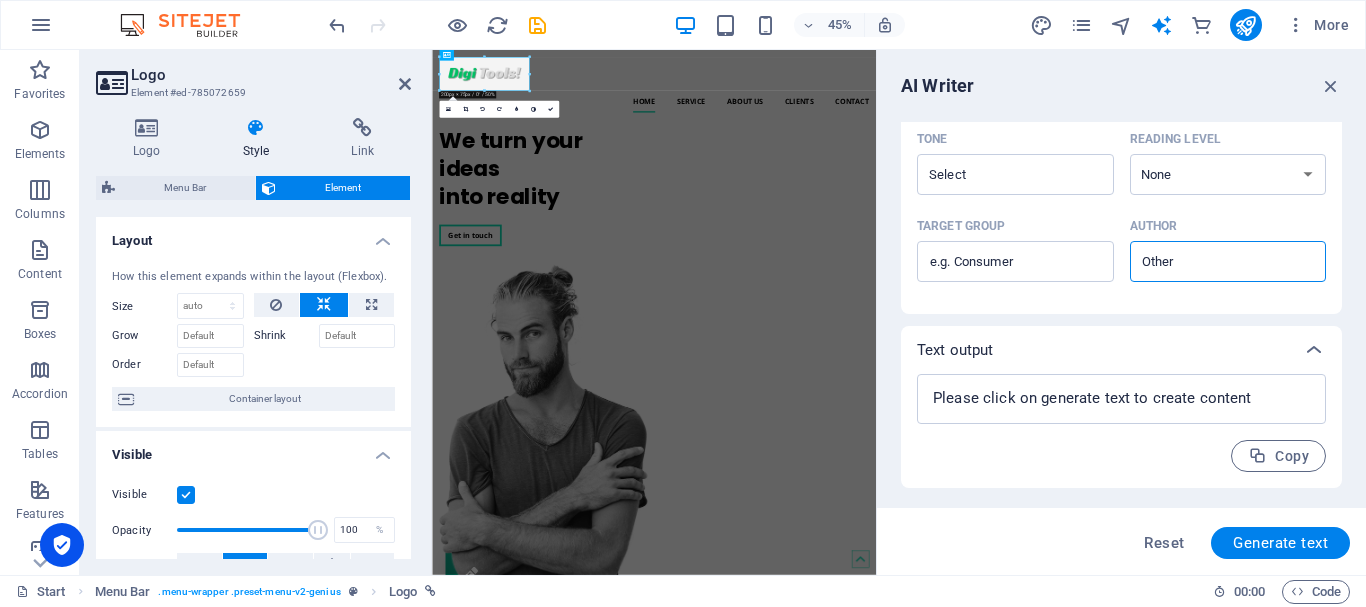 scroll, scrollTop: 0, scrollLeft: 0, axis: both 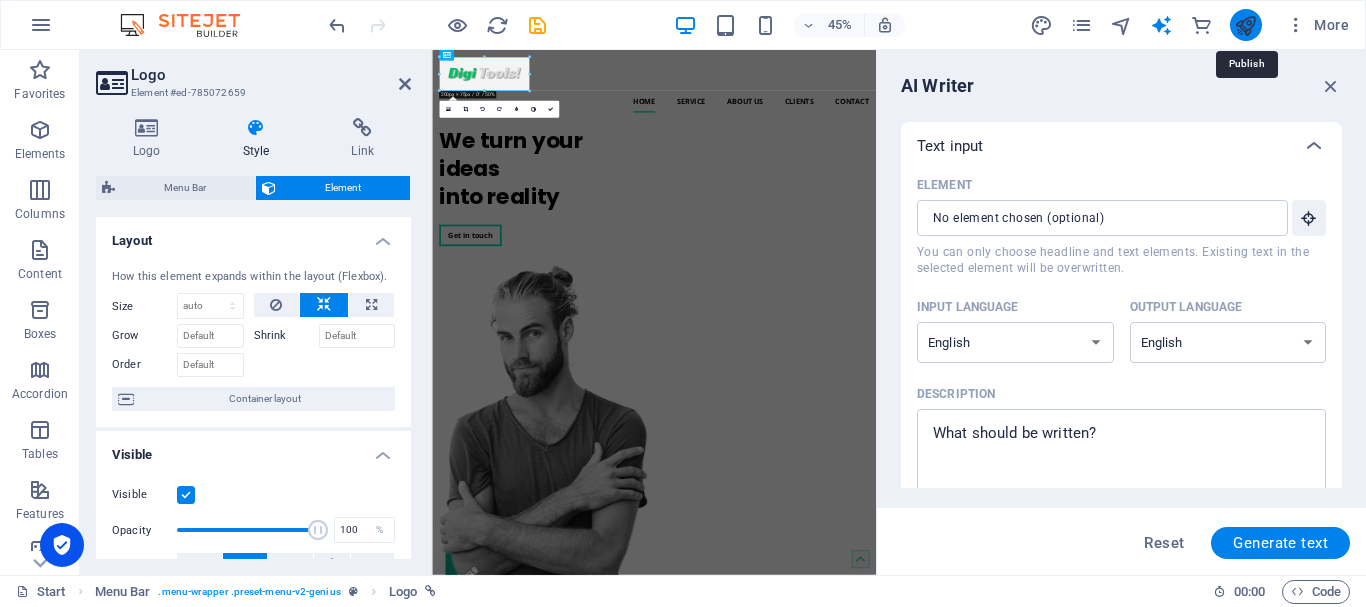click at bounding box center (1245, 25) 